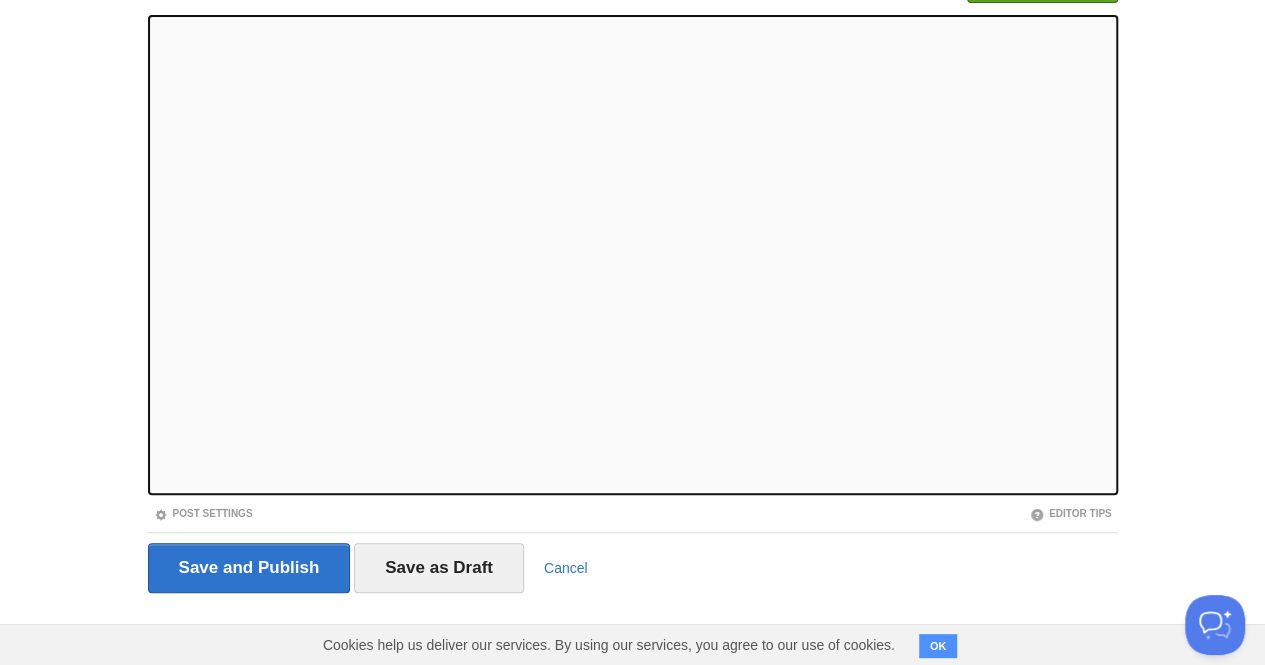 scroll, scrollTop: 0, scrollLeft: 0, axis: both 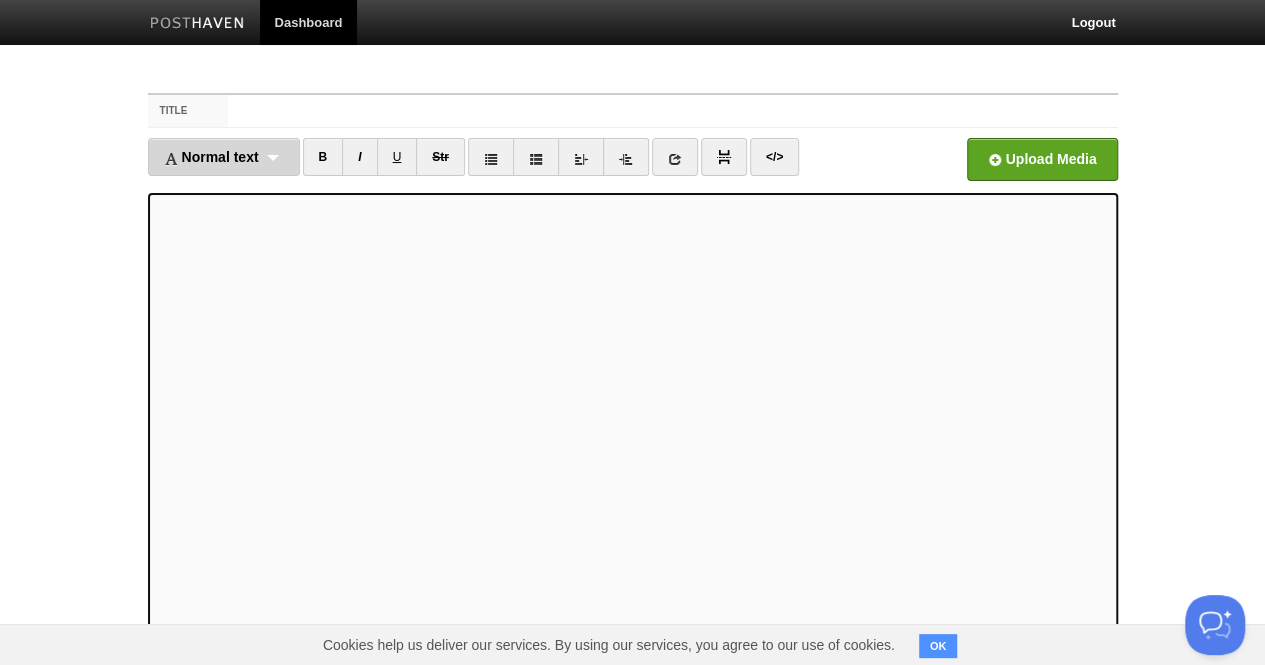 click on "Normal text" at bounding box center [211, 157] 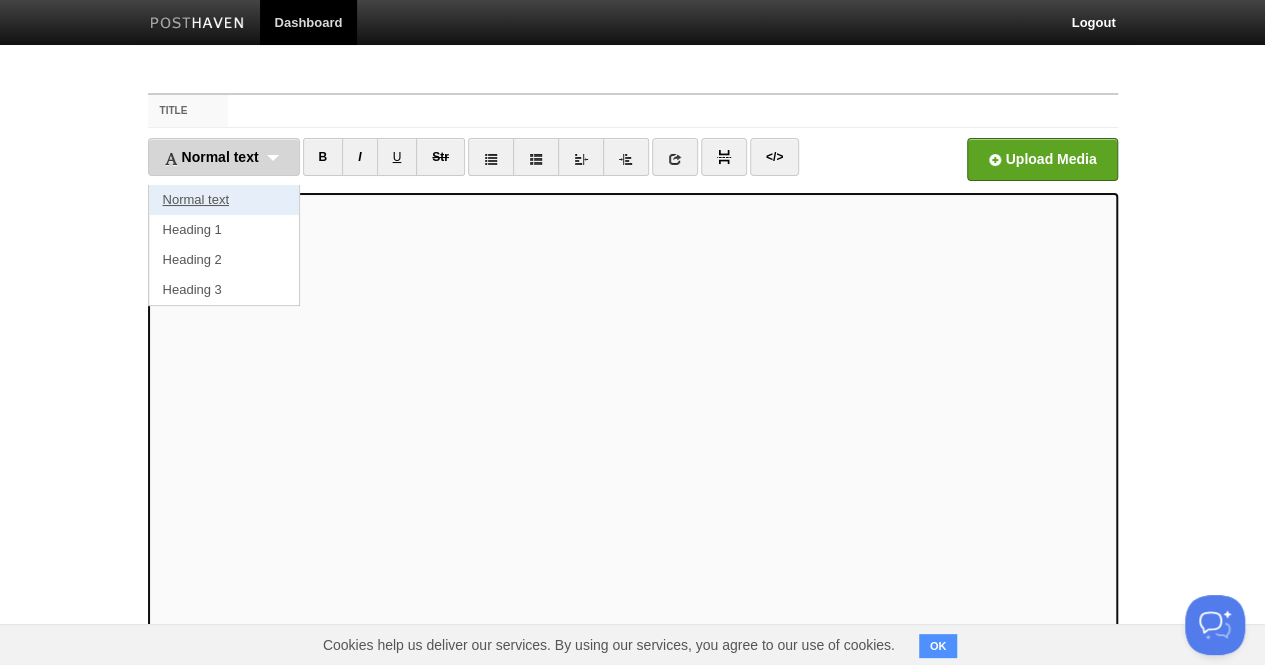 click on "Normal text" at bounding box center [224, 200] 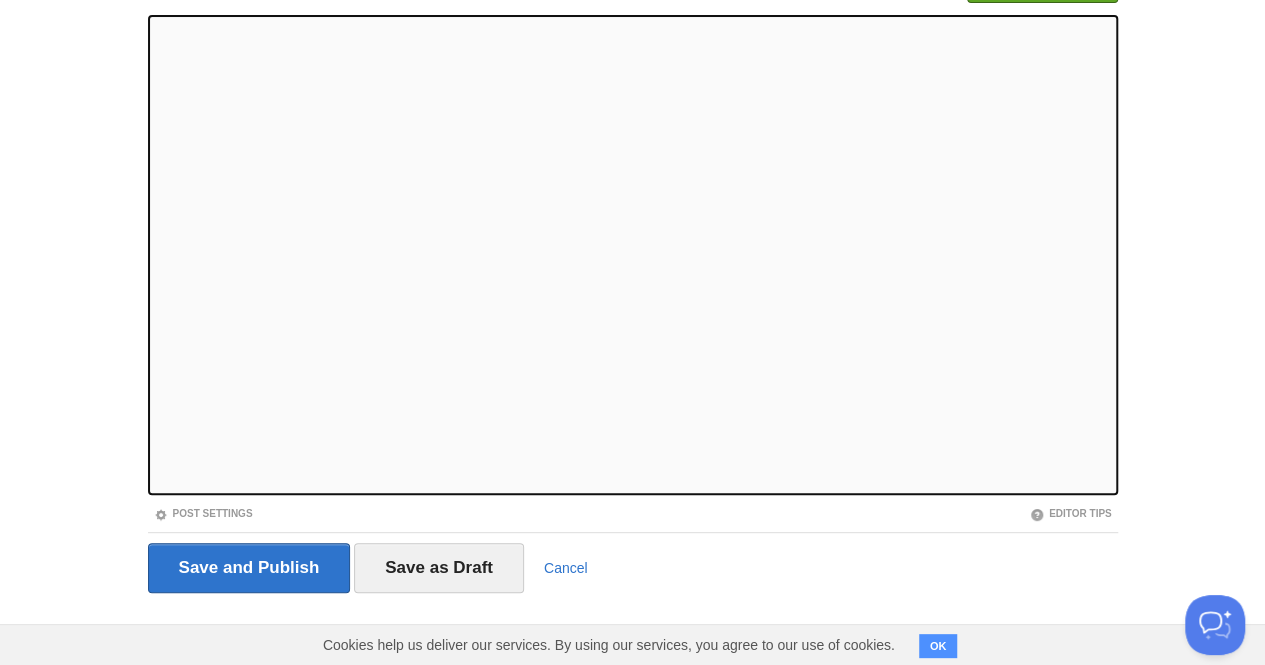 scroll, scrollTop: 0, scrollLeft: 0, axis: both 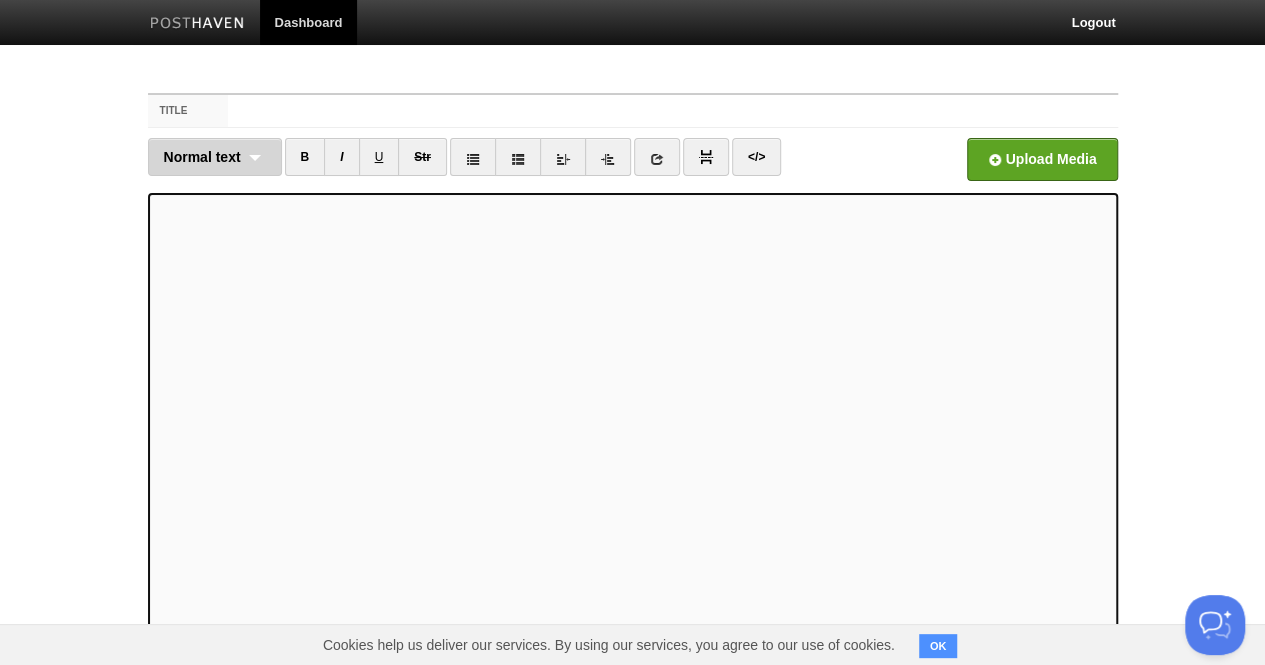 click on "Normal text" at bounding box center (202, 157) 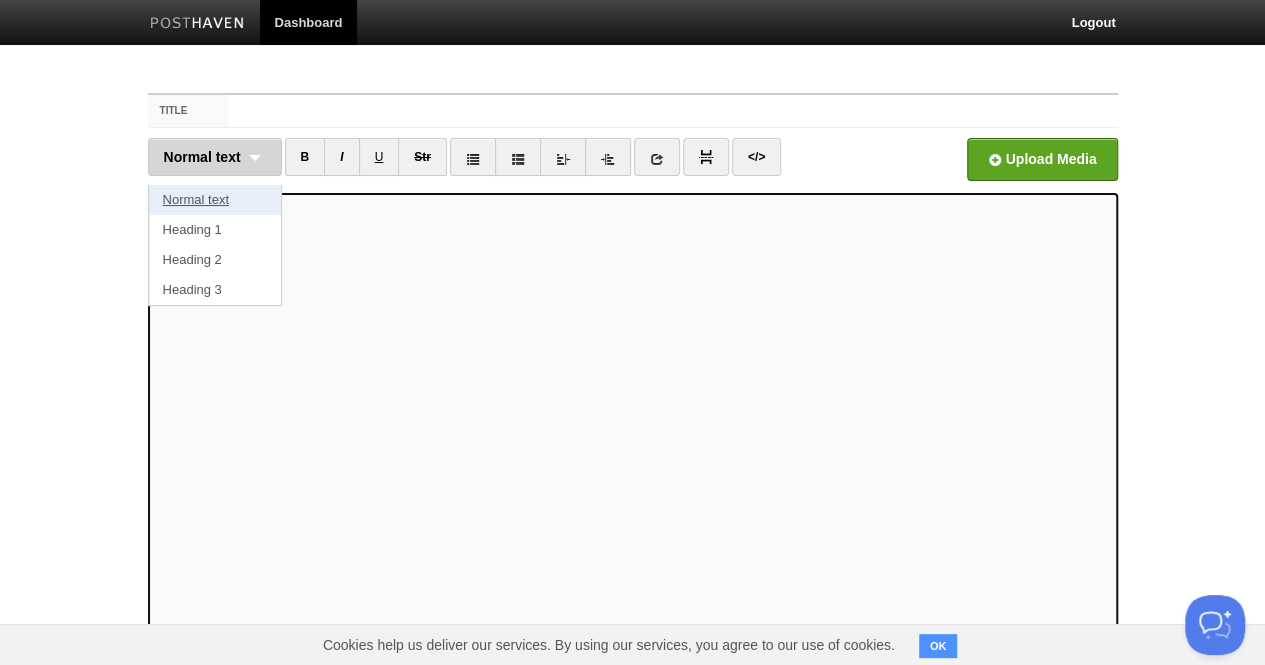click on "Normal text" at bounding box center [215, 200] 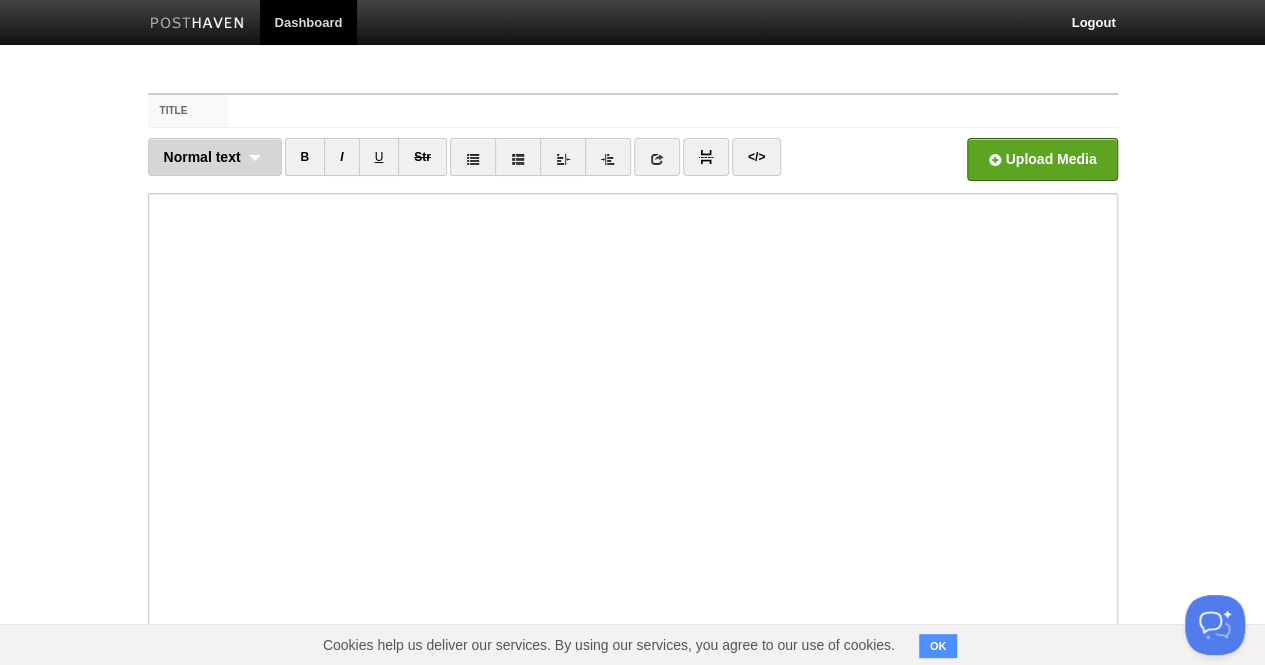 scroll, scrollTop: 178, scrollLeft: 0, axis: vertical 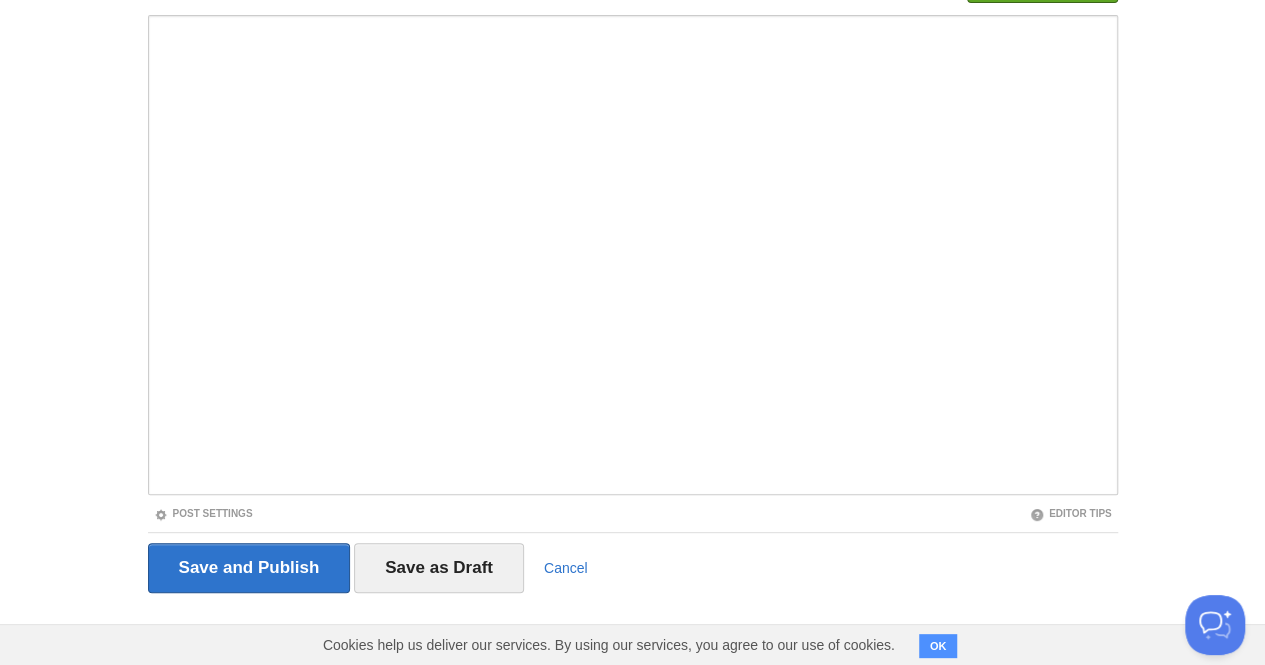 click at bounding box center [633, 255] 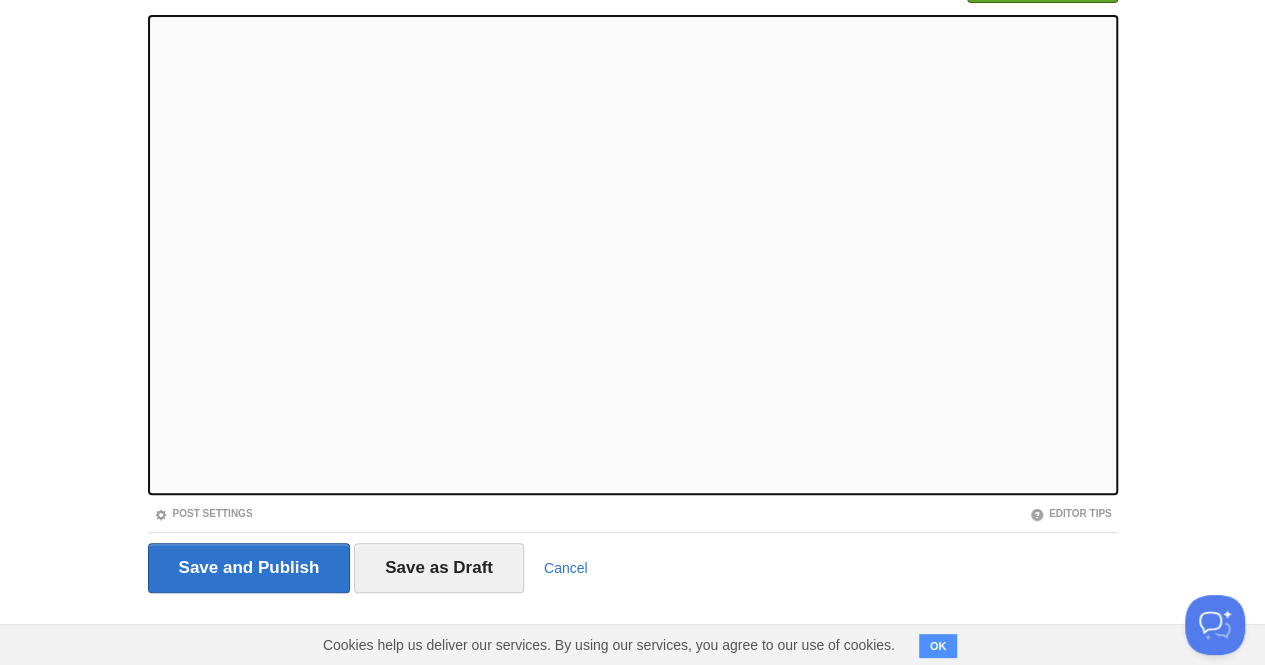scroll, scrollTop: 0, scrollLeft: 0, axis: both 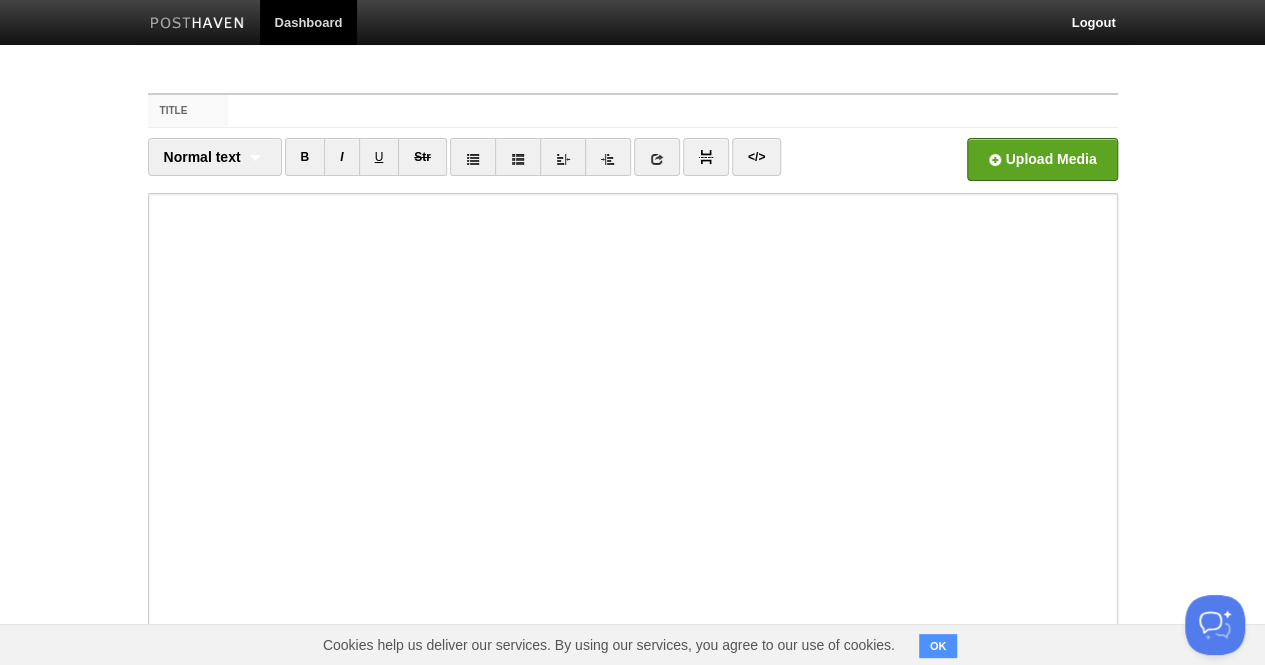 click on "Title" at bounding box center [188, 111] 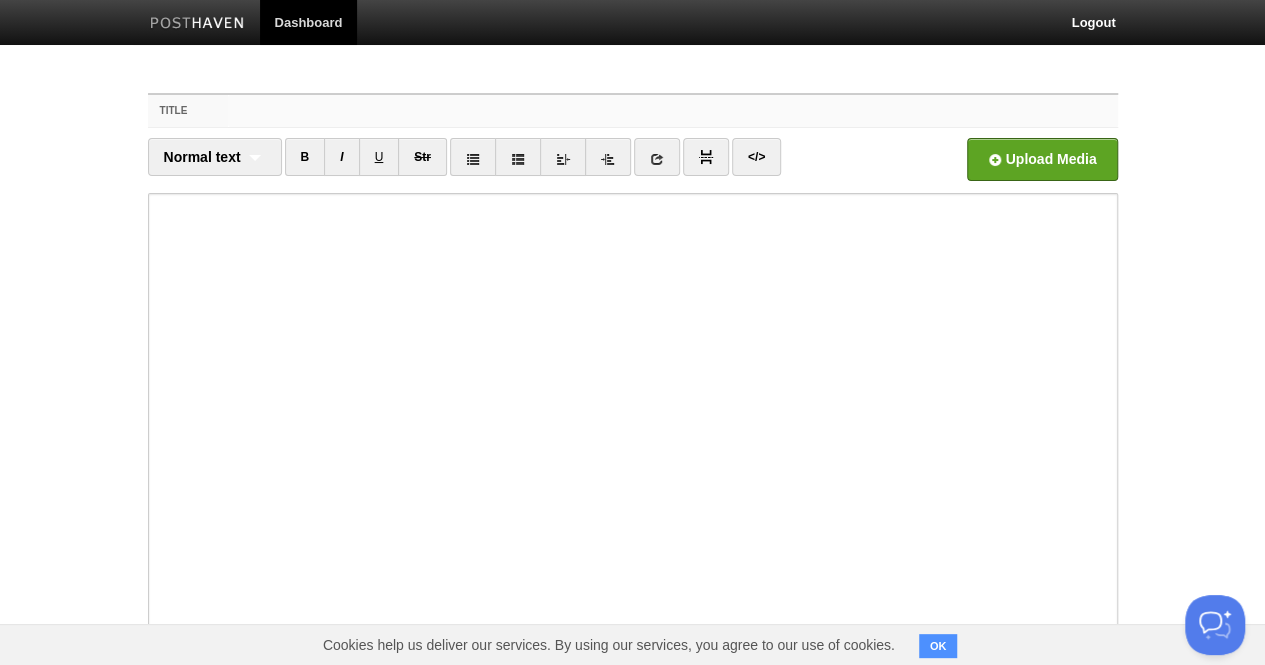 click on "Title" at bounding box center (672, 111) 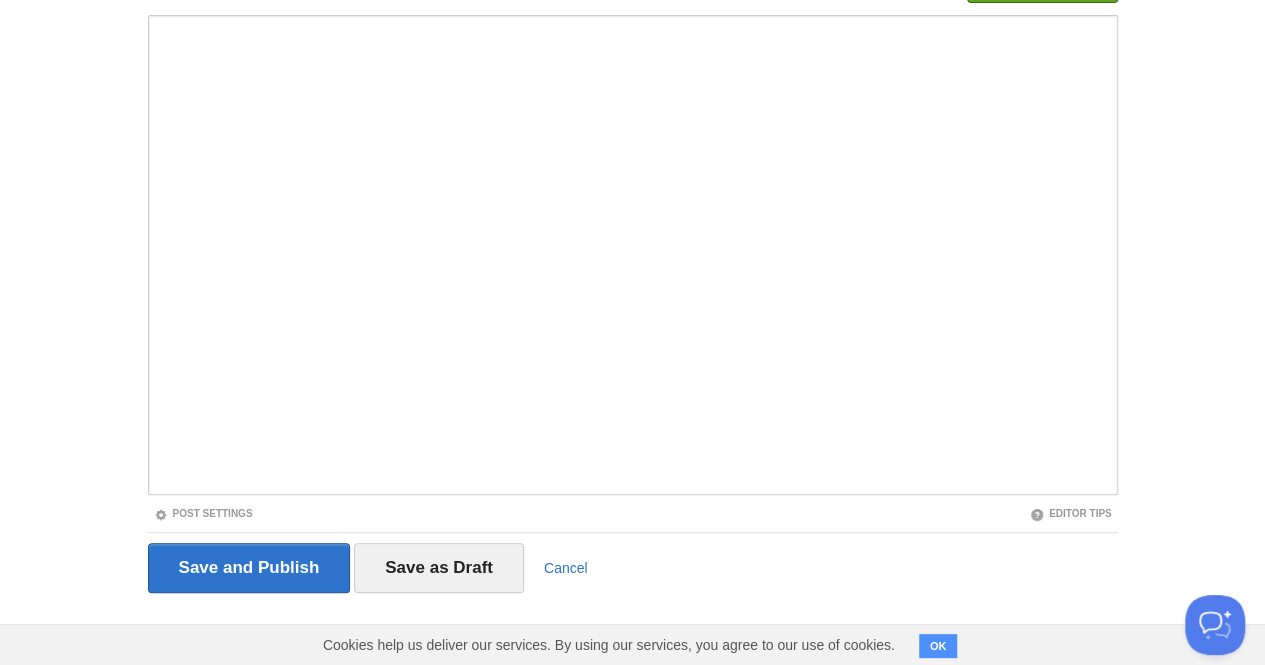 scroll, scrollTop: 0, scrollLeft: 0, axis: both 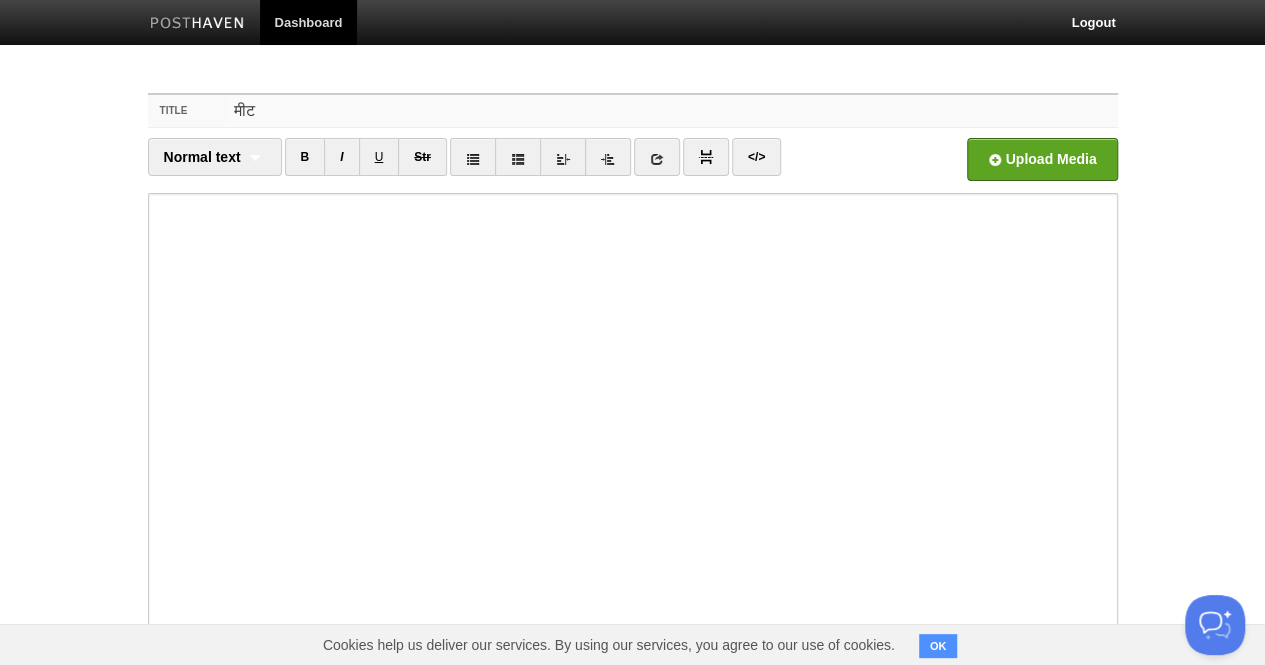 type on "मीट" 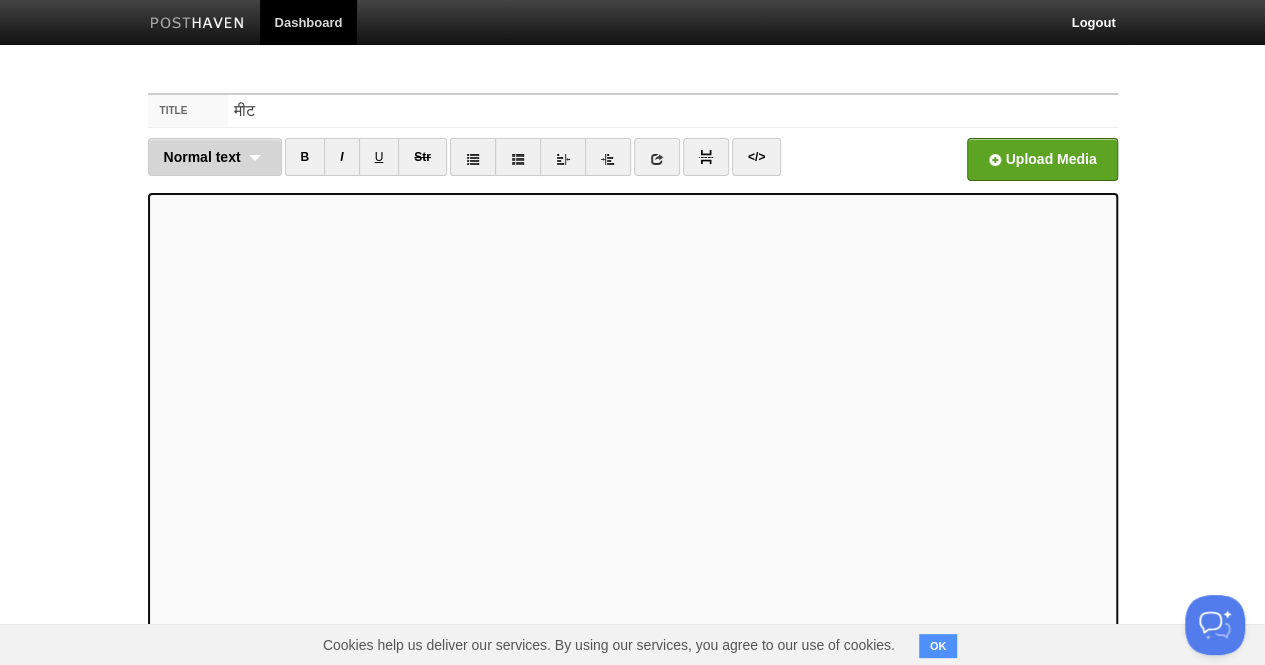 click on "Normal text" at bounding box center (202, 157) 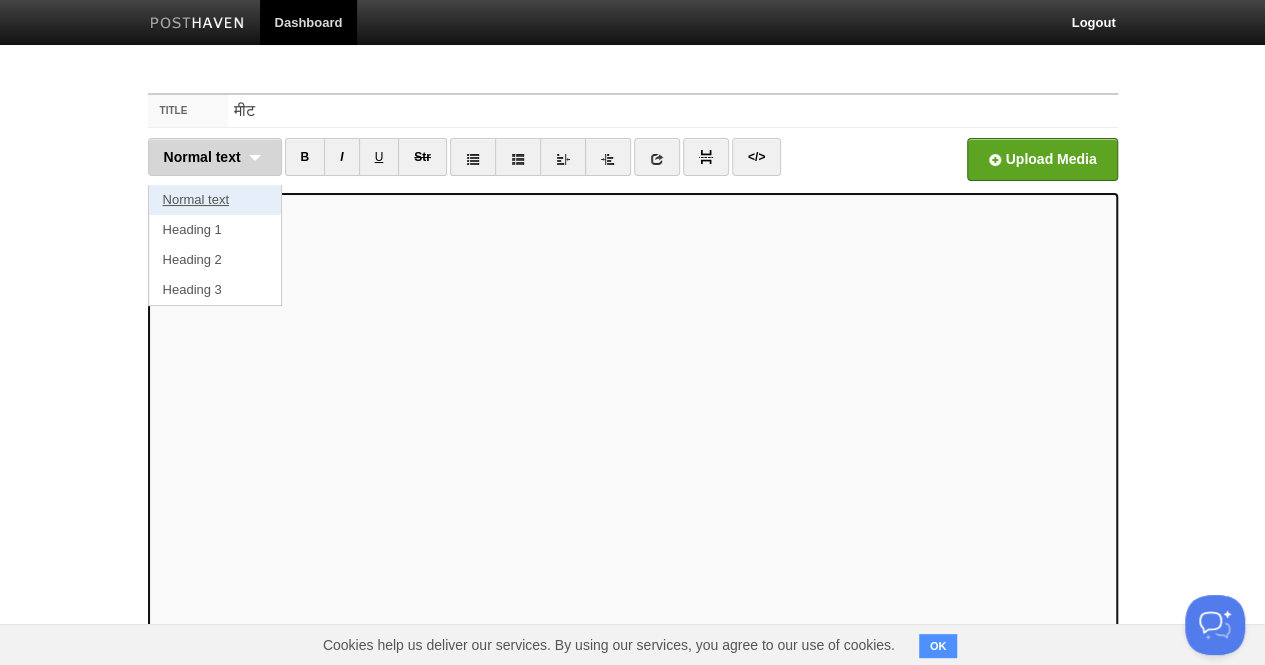 click on "Normal text" at bounding box center (215, 200) 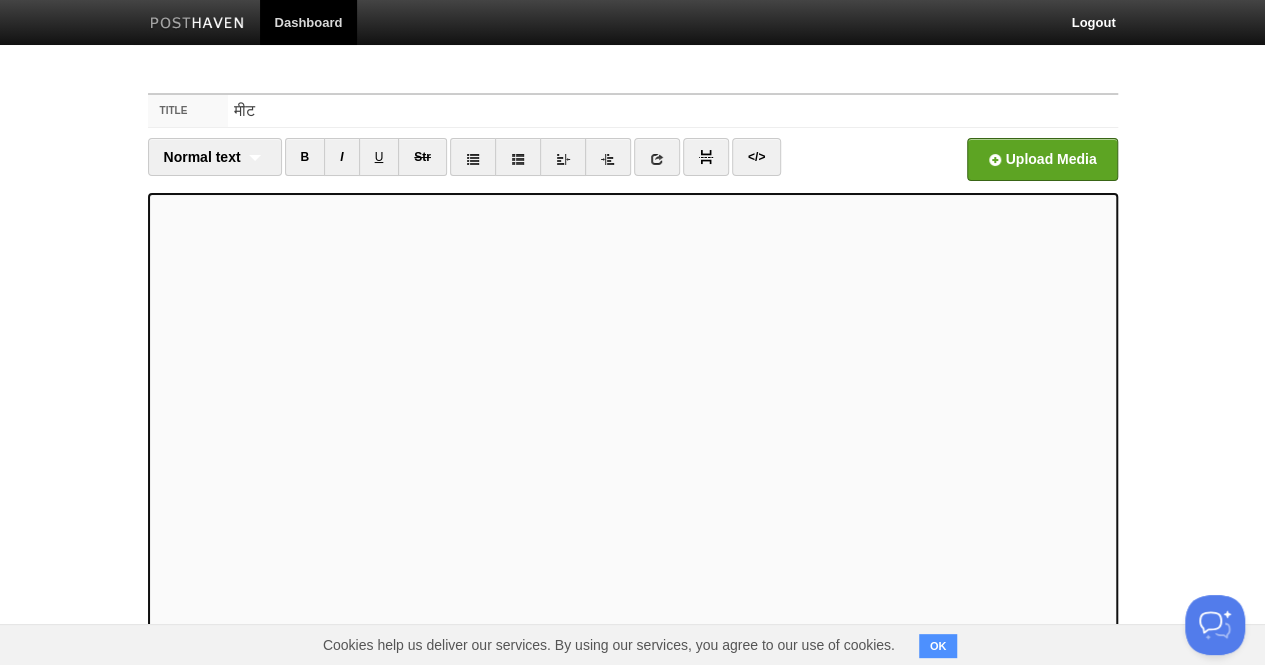 click on "Dashboard
Logout
Your Sites Anupam Test
Create a new site
Edit your user profile
Edit your account
Suggest a feature
FAQ and Support
Title
मीट
Normal text
Normal text
Heading 1
Heading 2
Heading 3
B
I
U
Str" at bounding box center [632, 423] 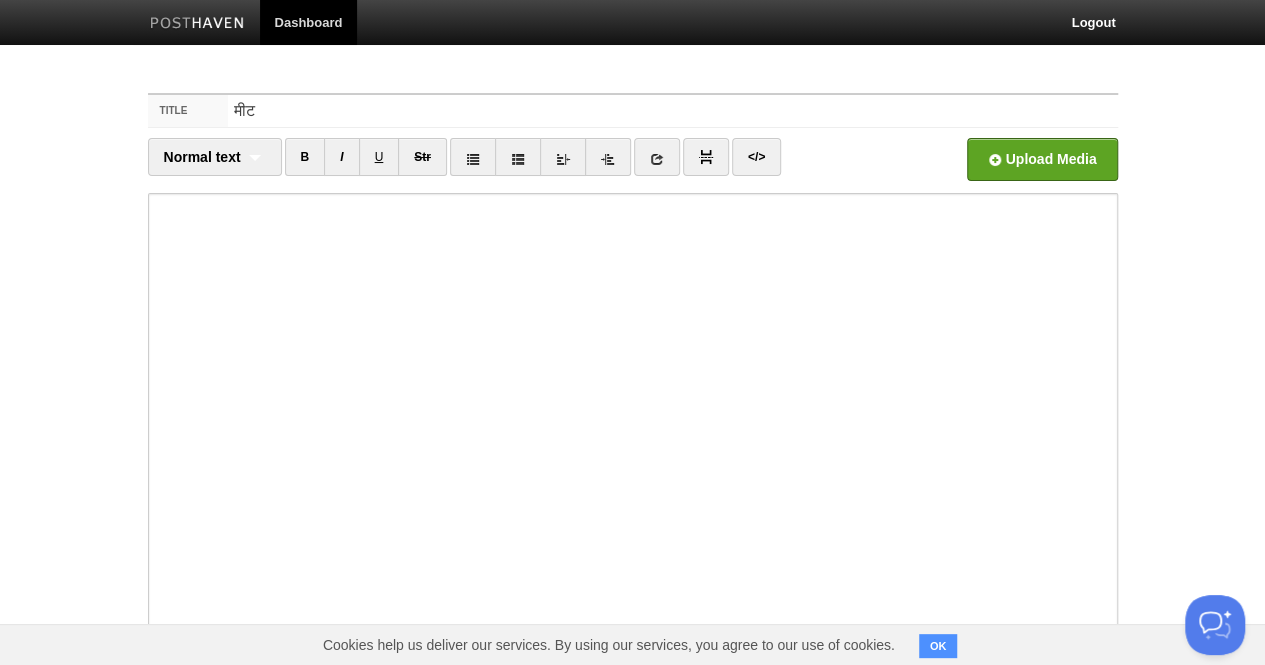 click on "Dashboard
Logout
Your Sites Anupam Test
Create a new site
Edit your user profile
Edit your account
Suggest a feature
FAQ and Support
Title
मीट
Normal text
Normal text
Heading 1
Heading 2
Heading 3
B
I
U
Str" at bounding box center (632, 423) 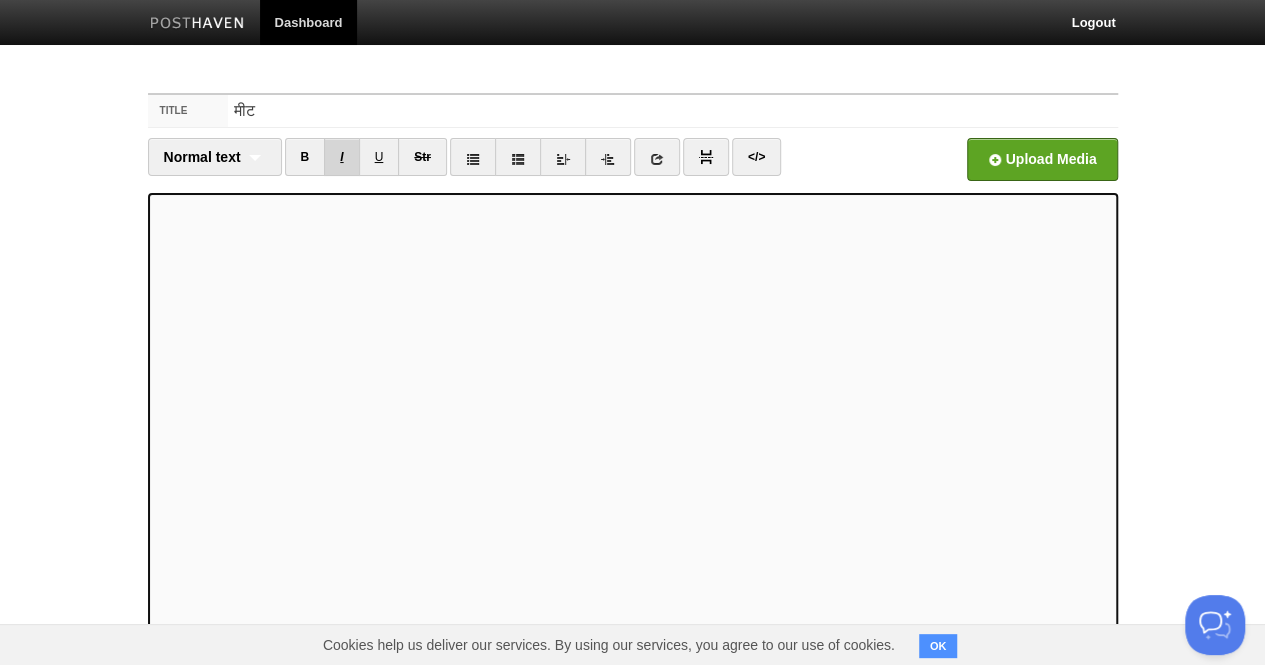 click on "I" at bounding box center (341, 157) 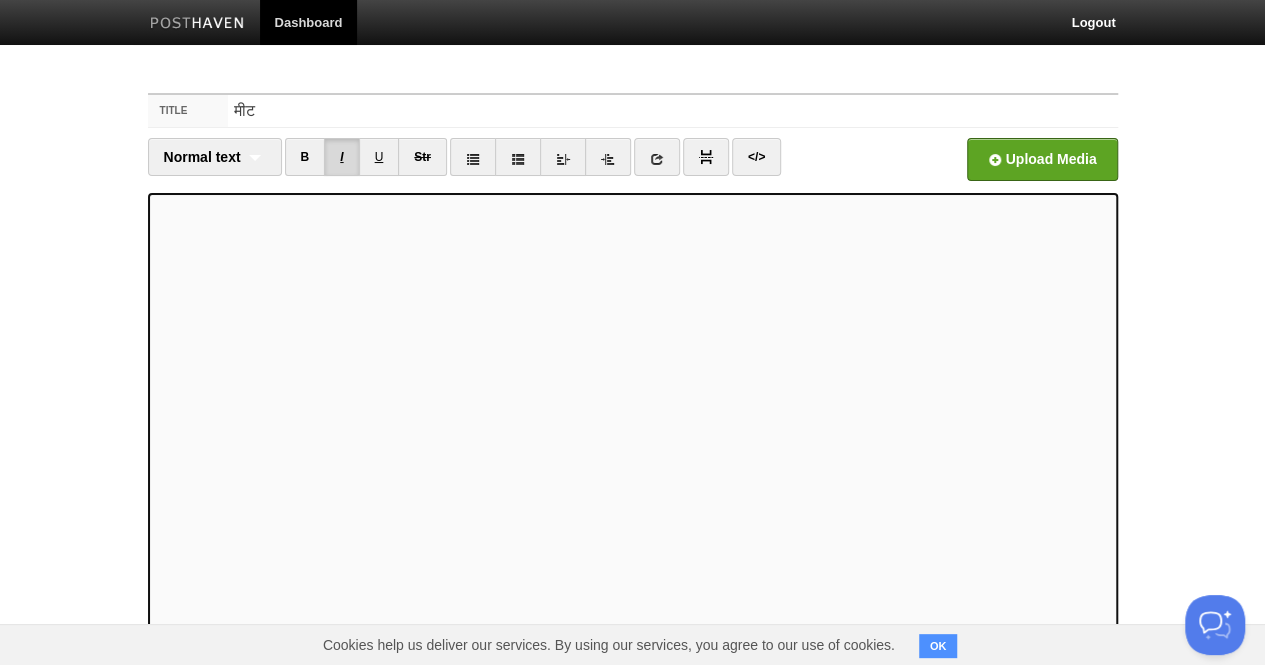 click on "I" at bounding box center [341, 157] 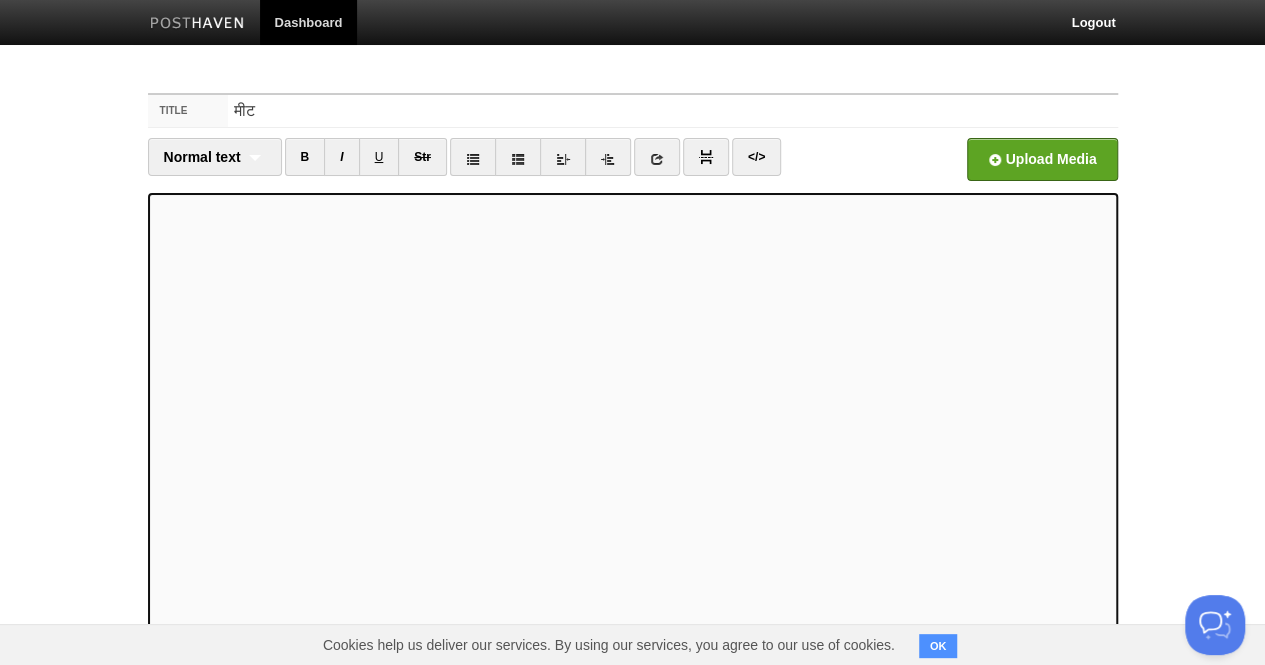 scroll, scrollTop: 178, scrollLeft: 0, axis: vertical 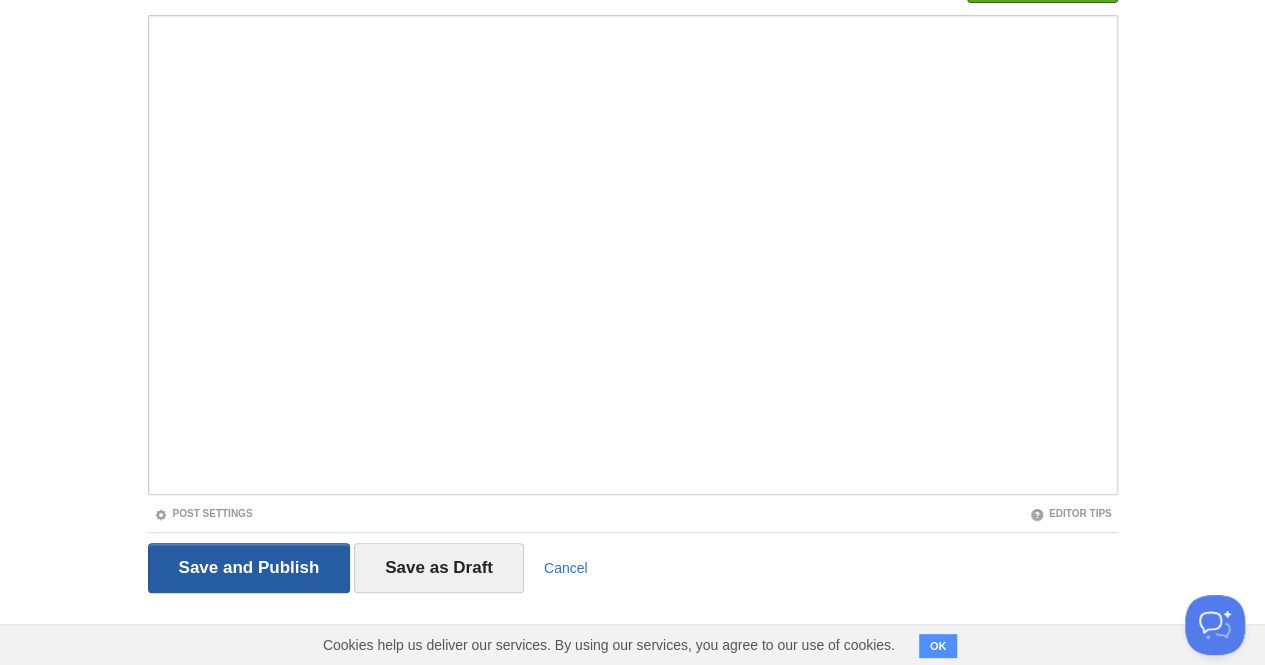 click on "Save and Publish" at bounding box center [249, 568] 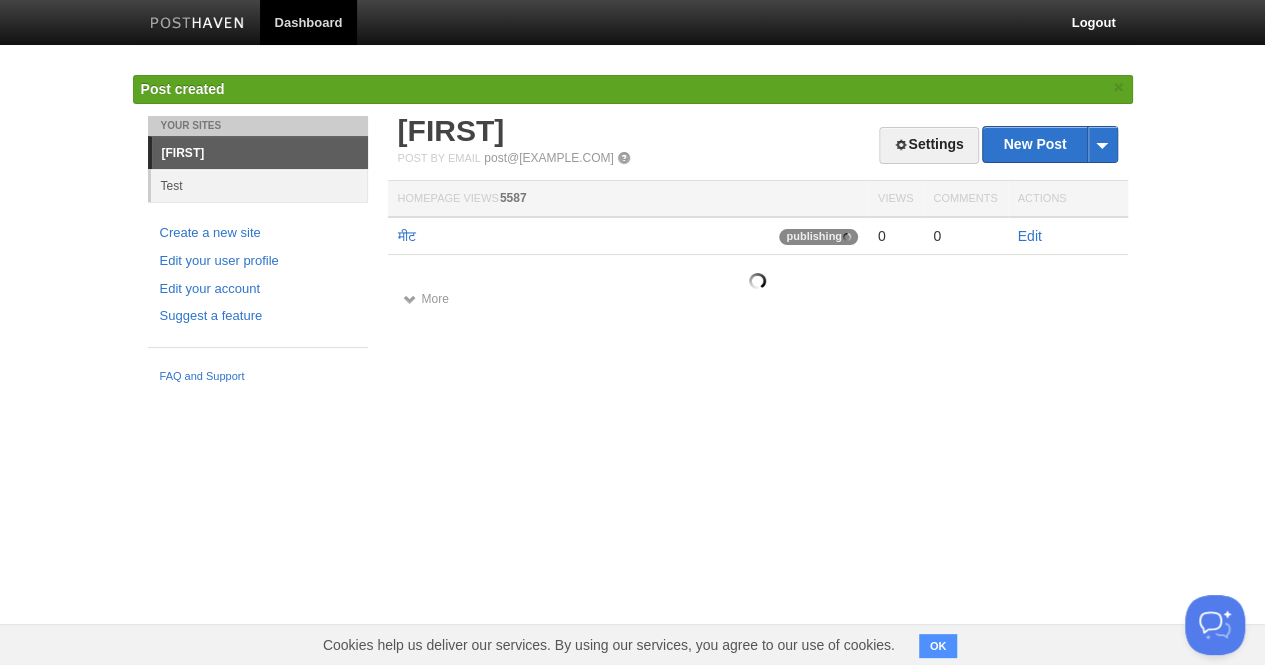 scroll, scrollTop: 0, scrollLeft: 0, axis: both 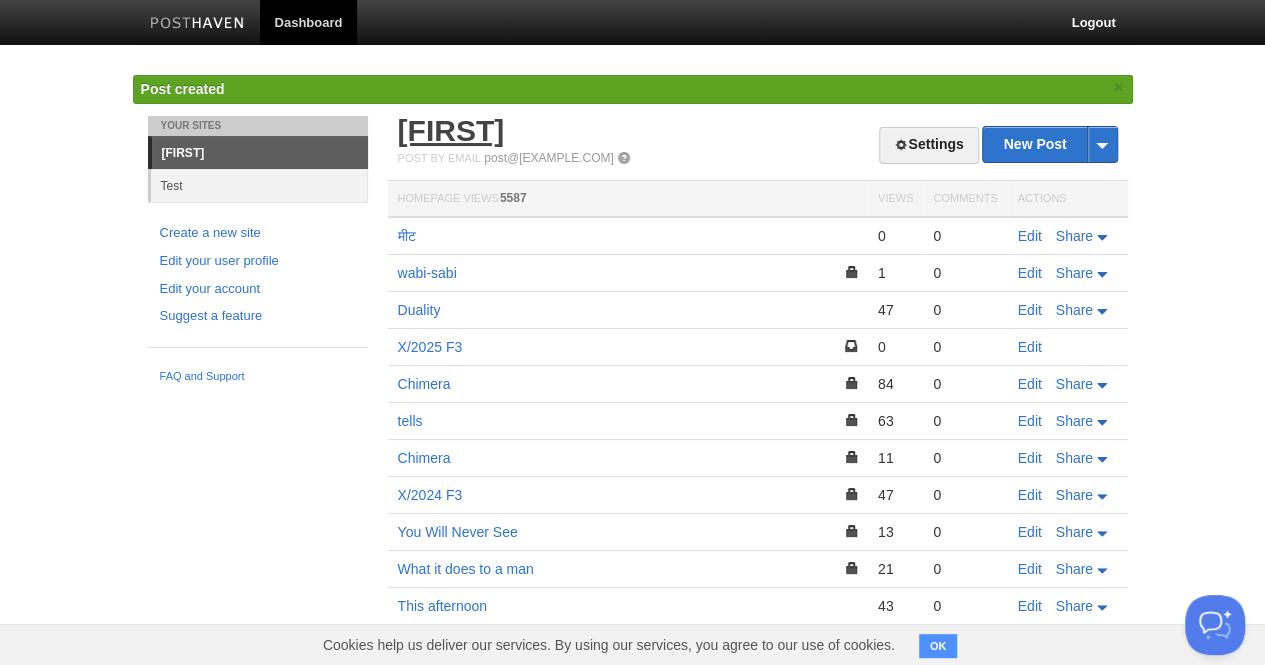 click on "[PERSON]" at bounding box center [451, 130] 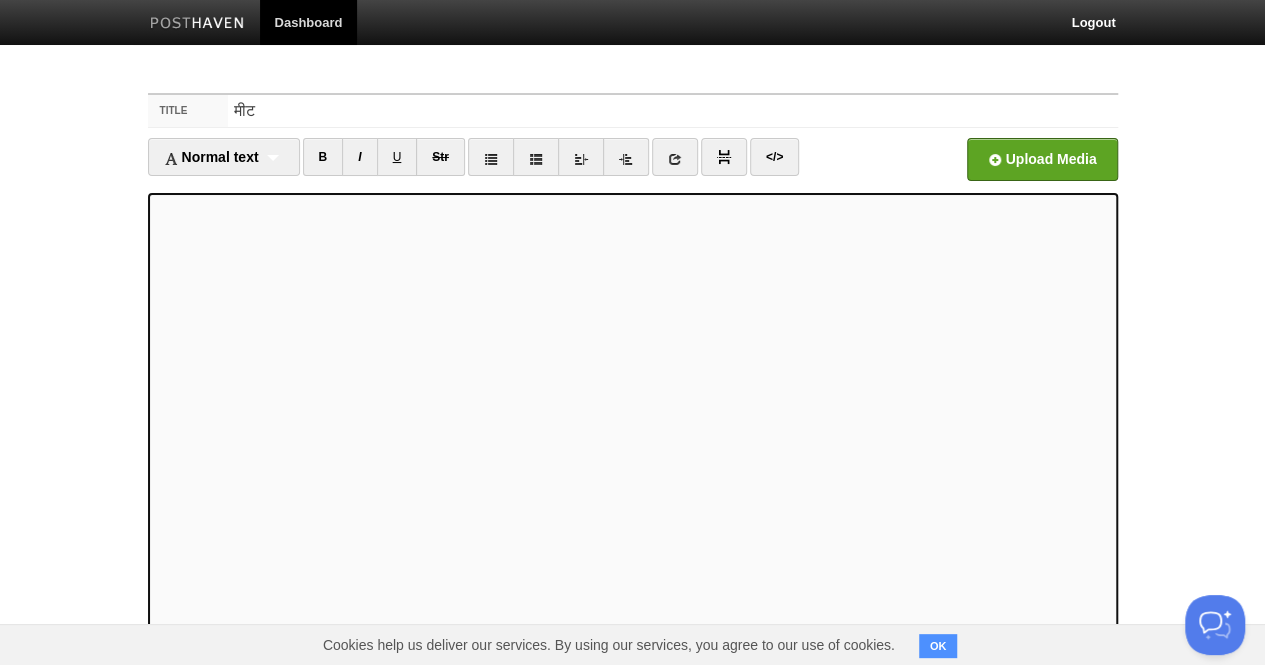 scroll, scrollTop: 178, scrollLeft: 0, axis: vertical 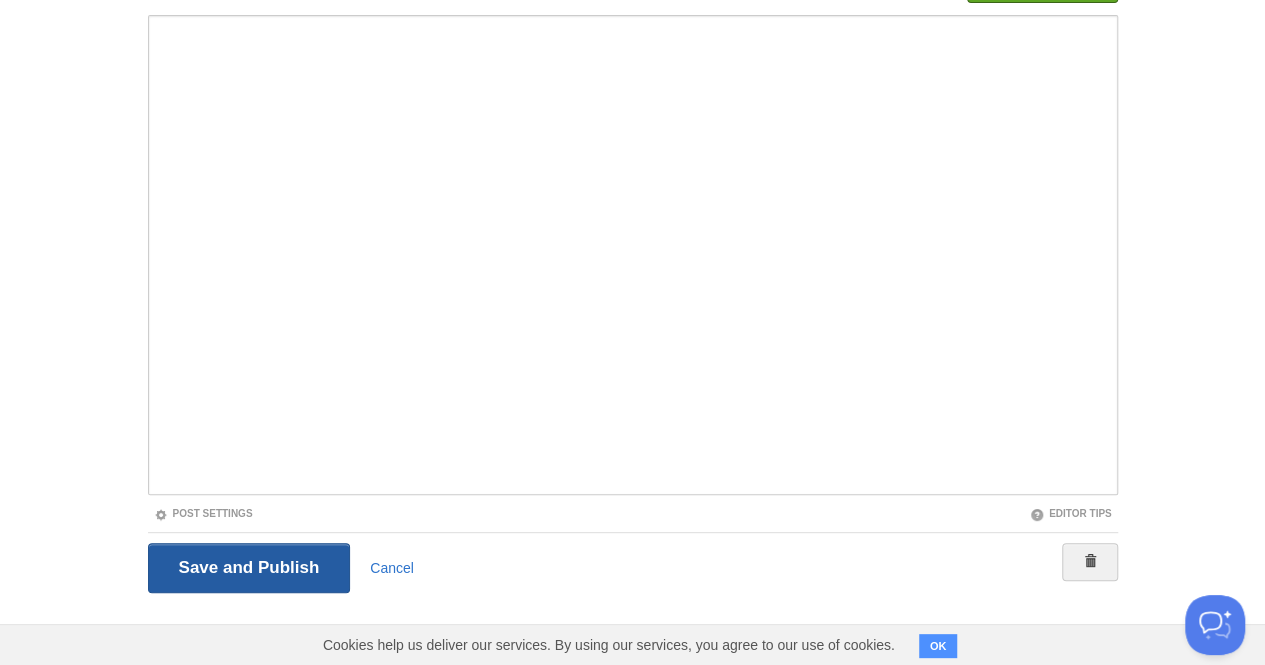click on "Save and Publish" at bounding box center [249, 568] 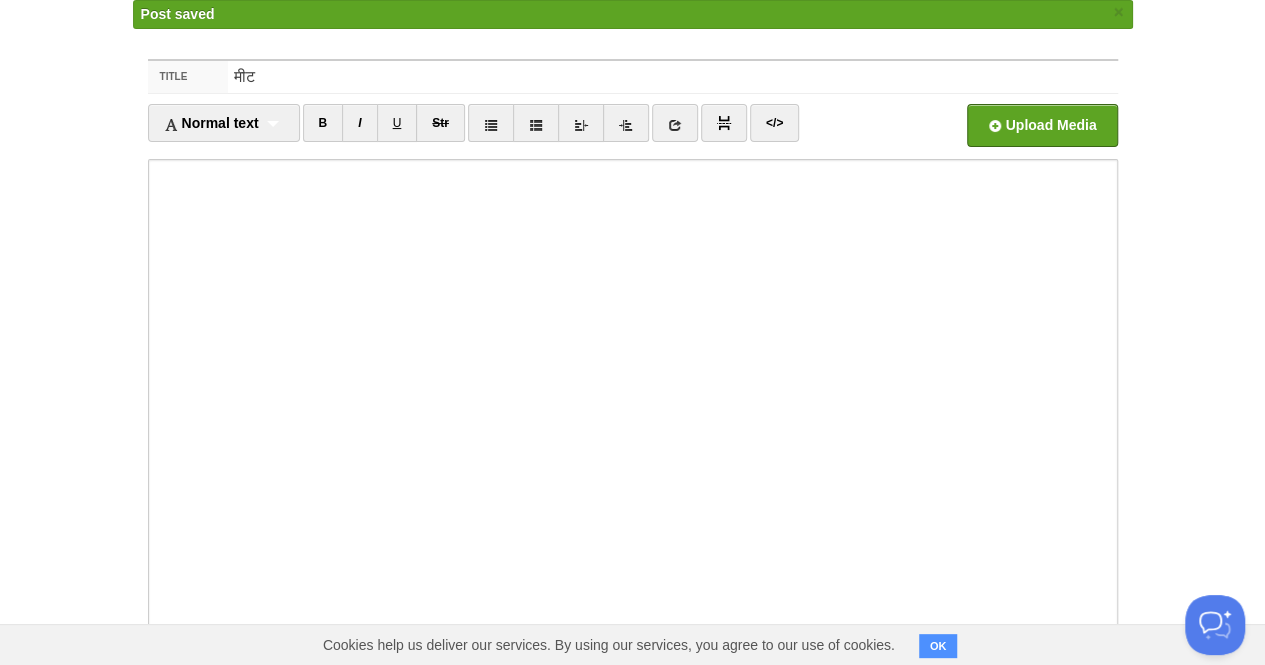 scroll, scrollTop: 0, scrollLeft: 0, axis: both 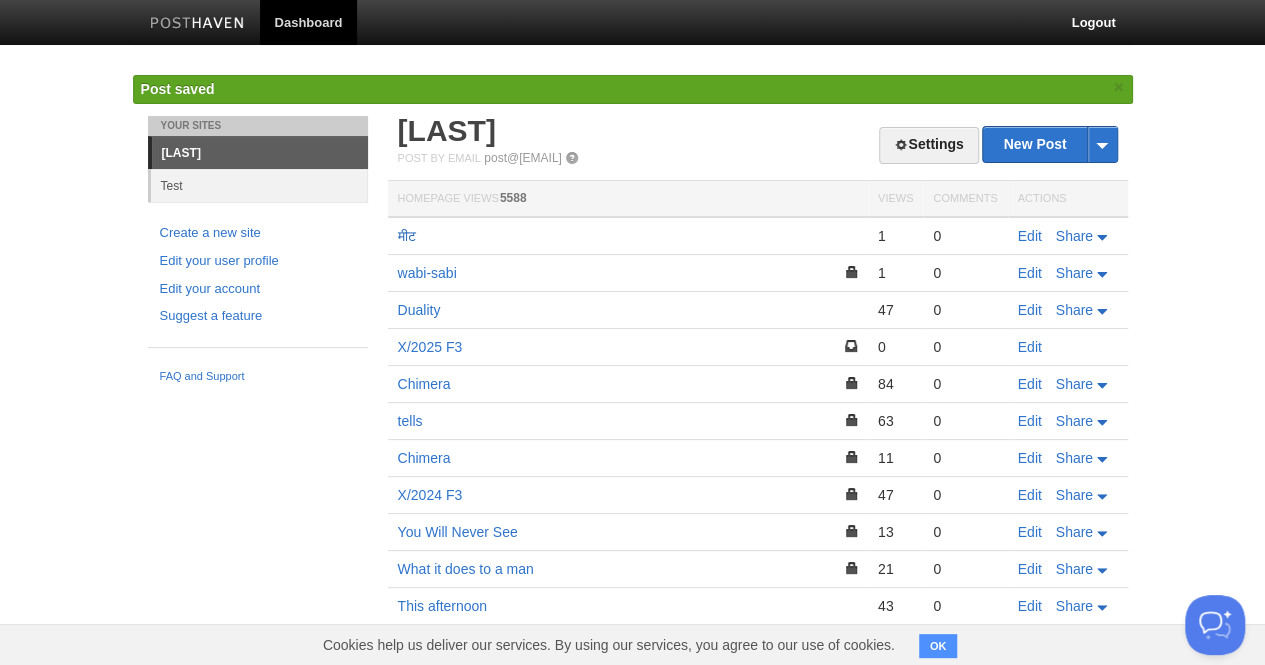 click on "मीट" at bounding box center [407, 236] 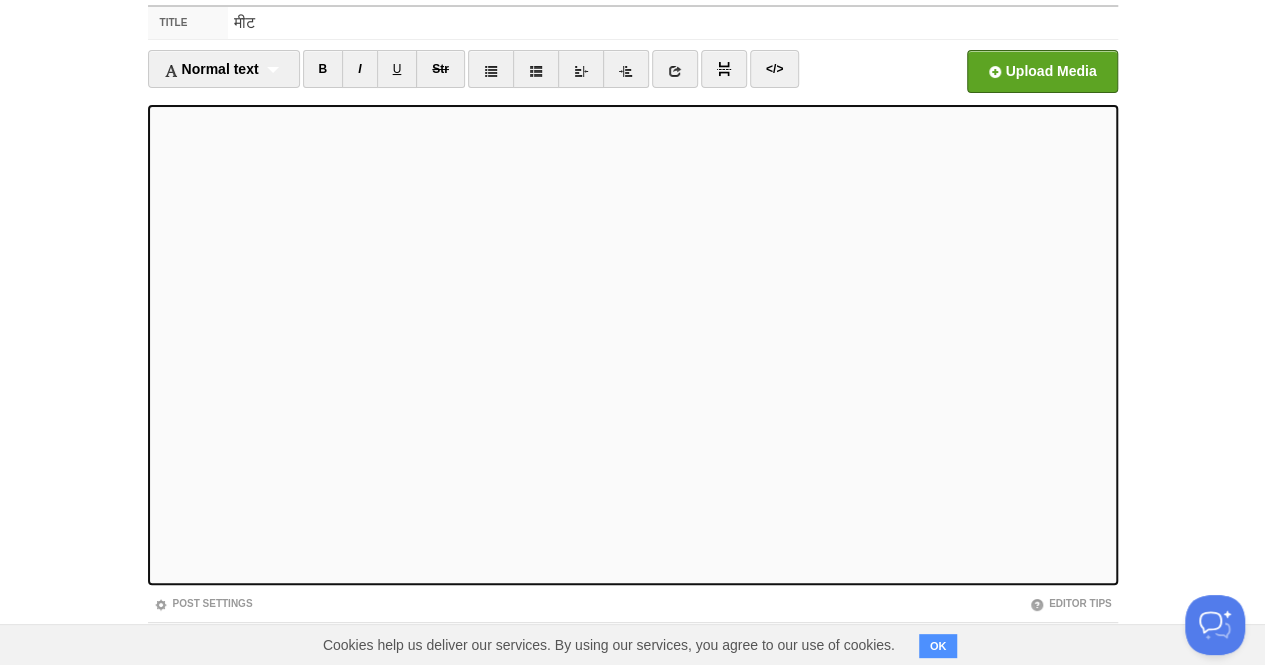 scroll, scrollTop: 90, scrollLeft: 0, axis: vertical 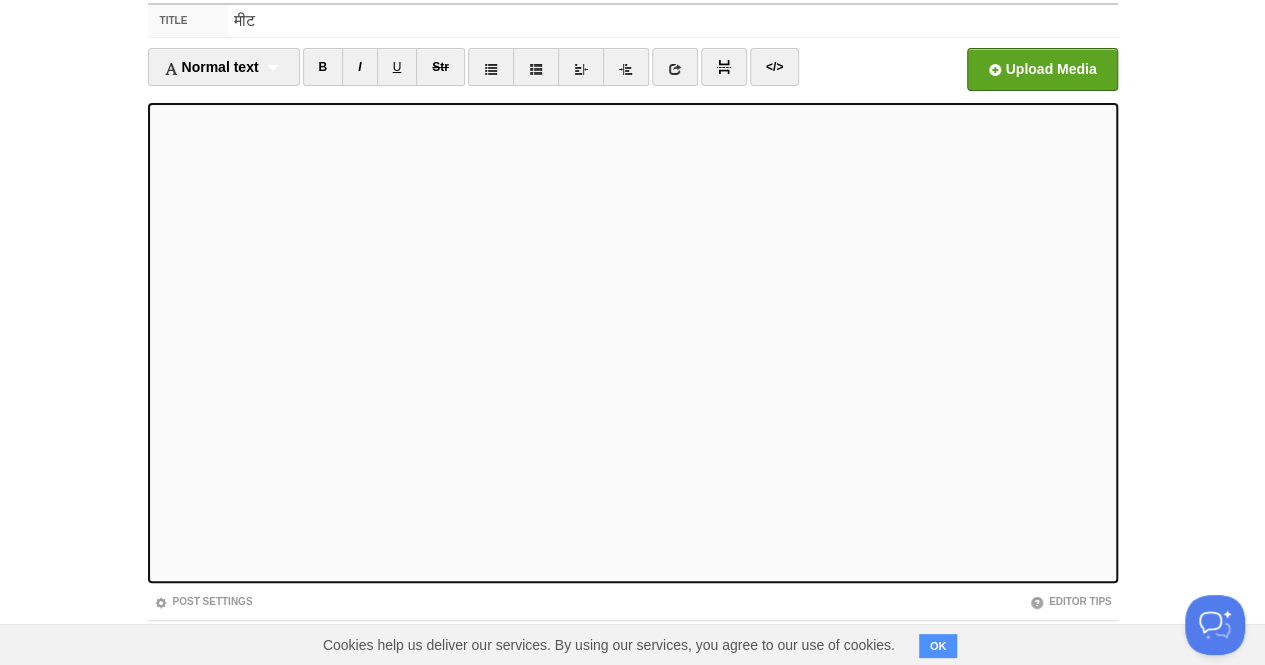 click on "Dashboard
Logout
Your Sites [PERSON]
Create a new site
Edit your user profile
Edit your account
Suggest a feature
FAQ and Support
Title
मीट
Normal text
Normal text
Heading 1
Heading 2
Heading 3
B
I
U
Str" at bounding box center (632, 333) 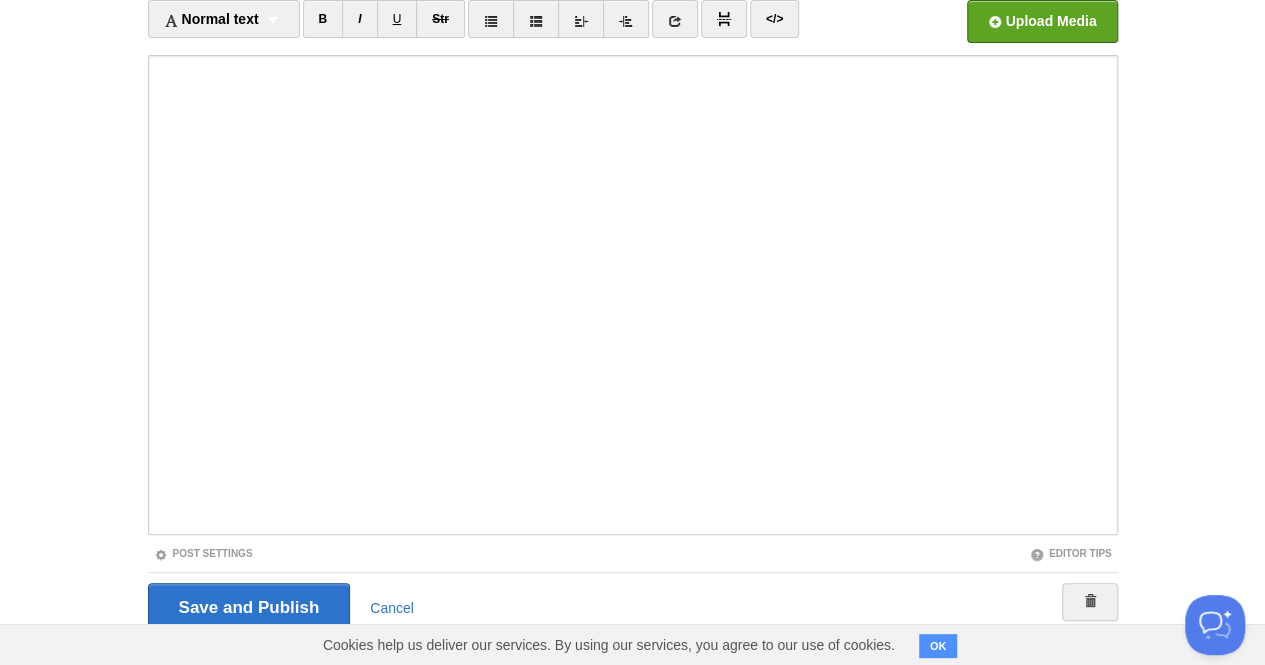 scroll, scrollTop: 140, scrollLeft: 0, axis: vertical 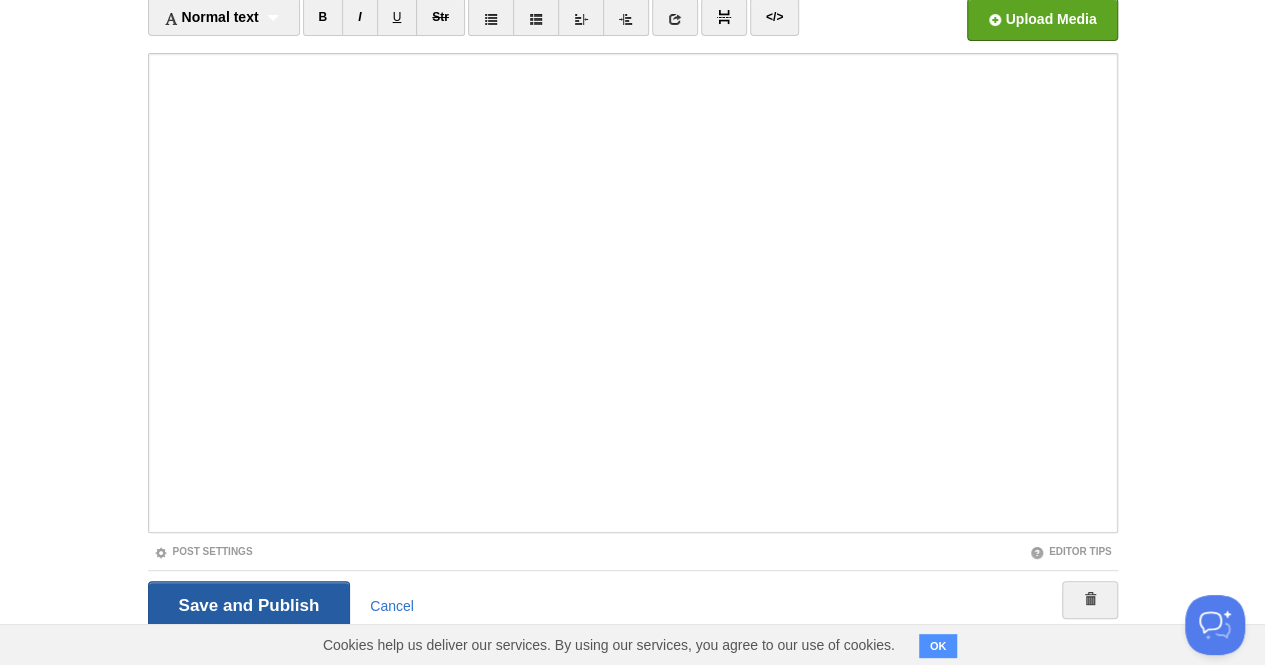click on "Save and Publish" at bounding box center (249, 606) 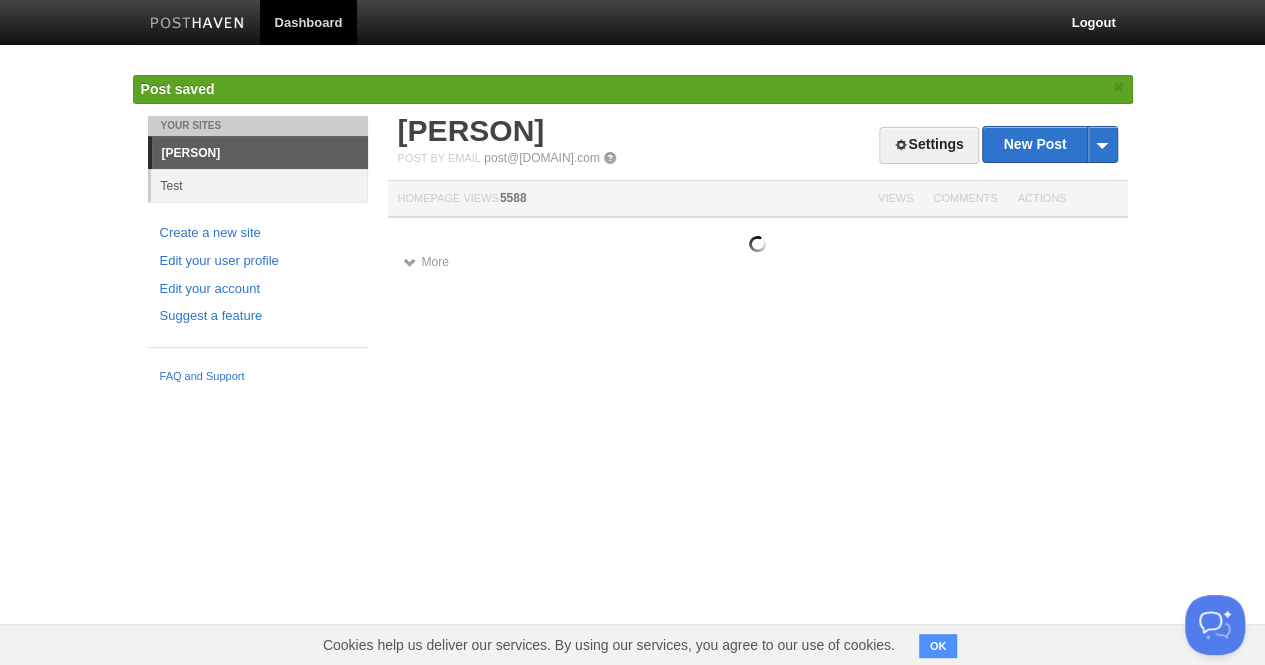 scroll, scrollTop: 0, scrollLeft: 0, axis: both 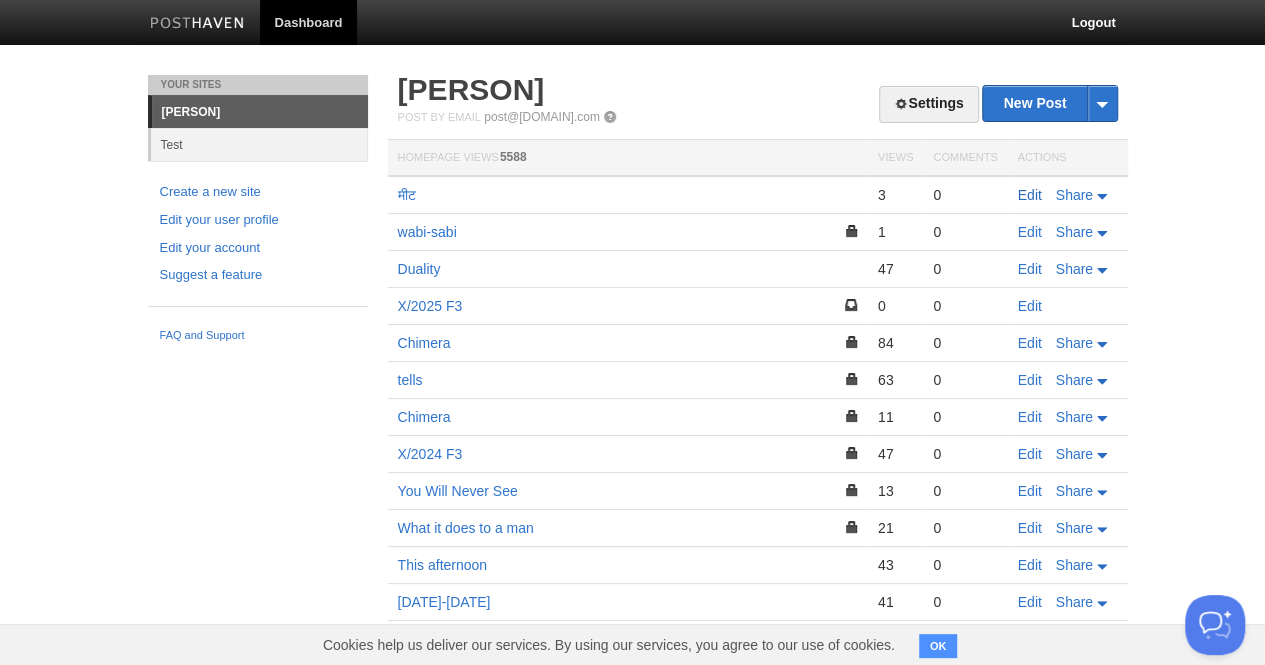 click on "Edit" at bounding box center [1030, 195] 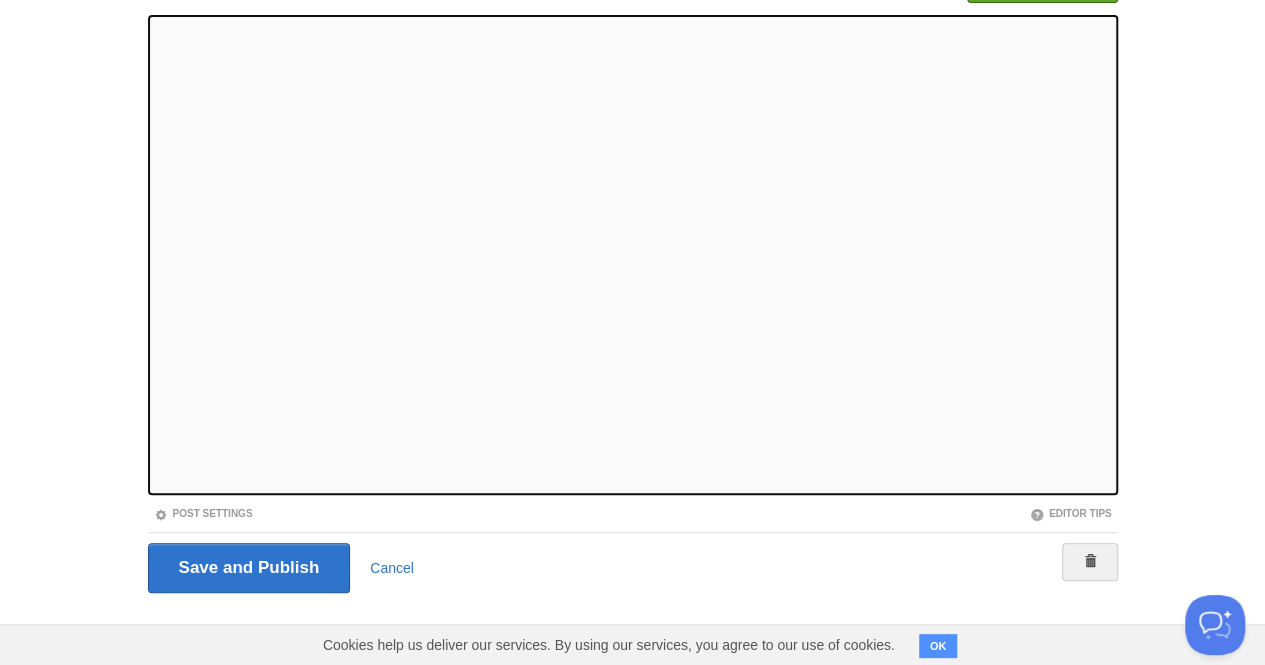 scroll, scrollTop: 0, scrollLeft: 0, axis: both 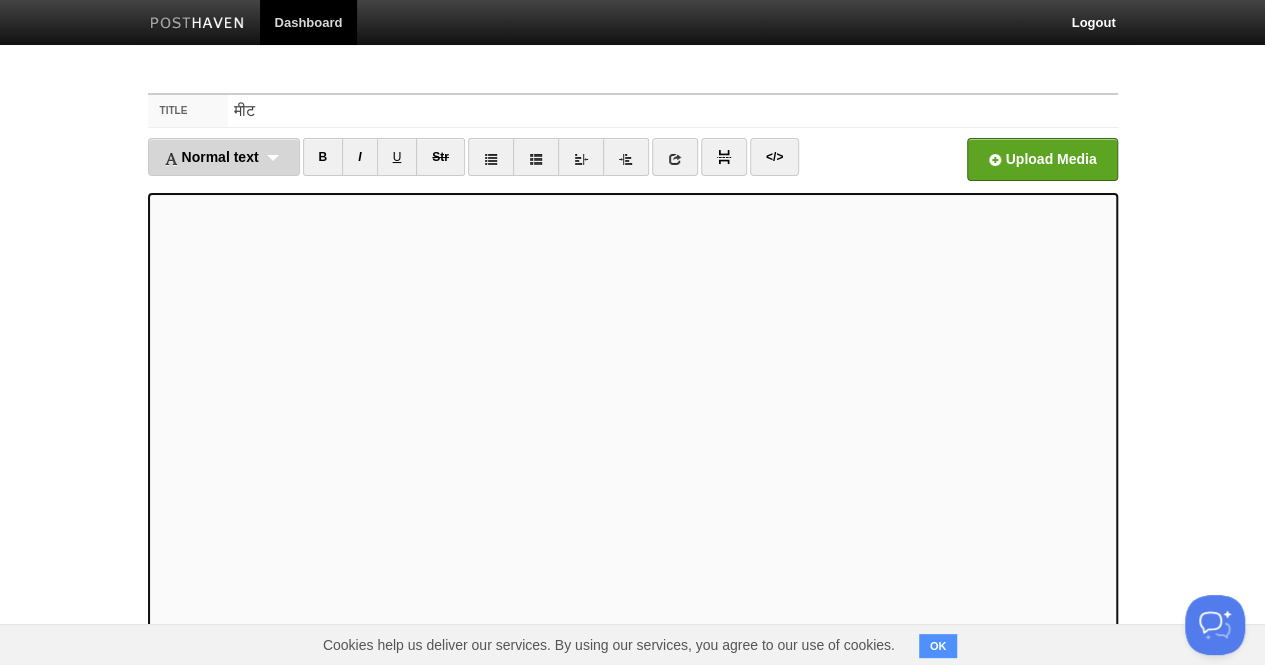 click on "Normal text" at bounding box center [211, 157] 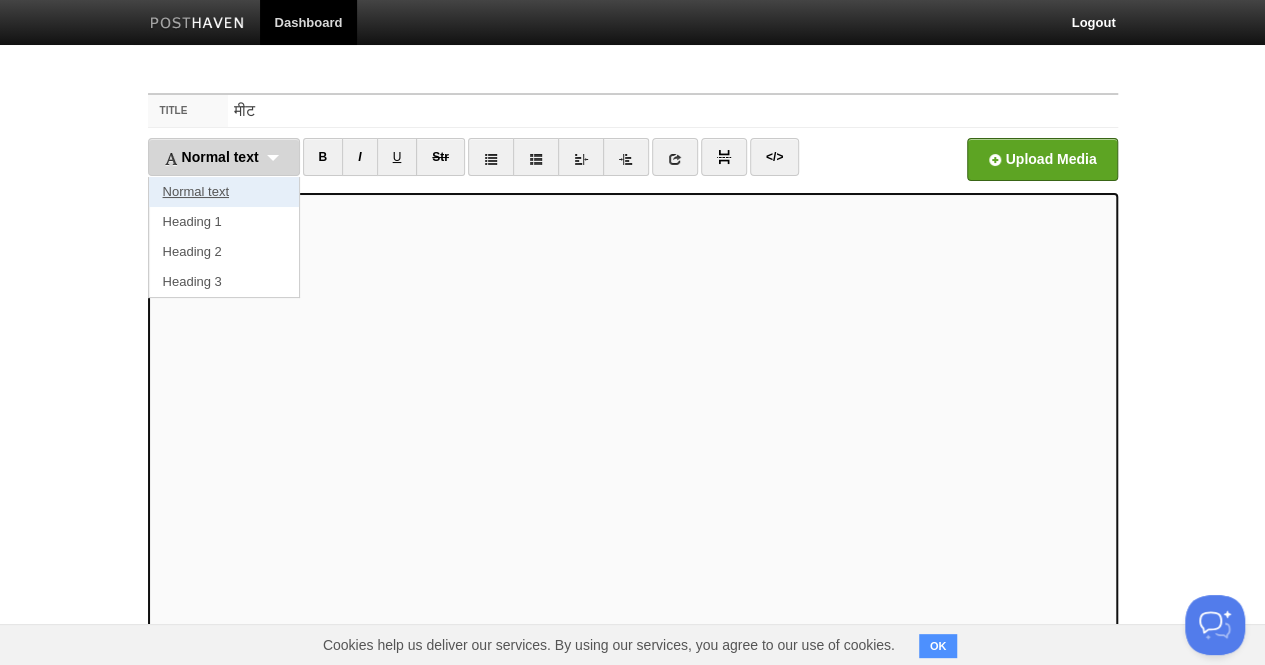 click on "Normal text" at bounding box center (224, 192) 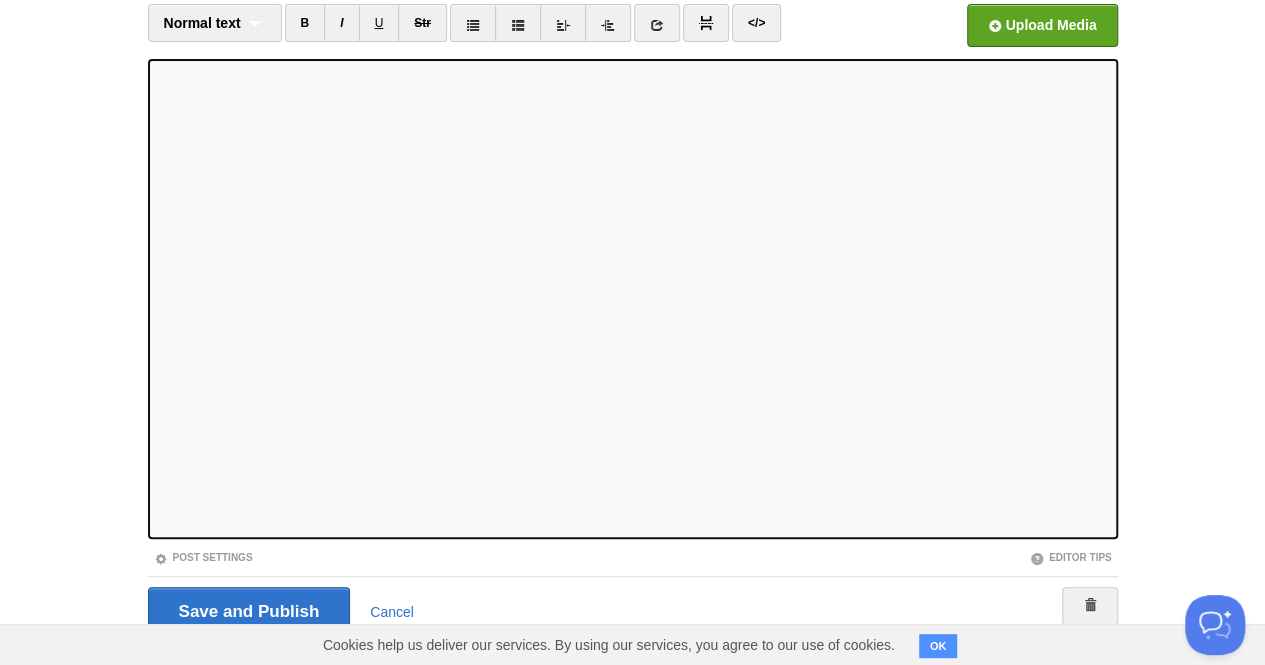 scroll, scrollTop: 153, scrollLeft: 0, axis: vertical 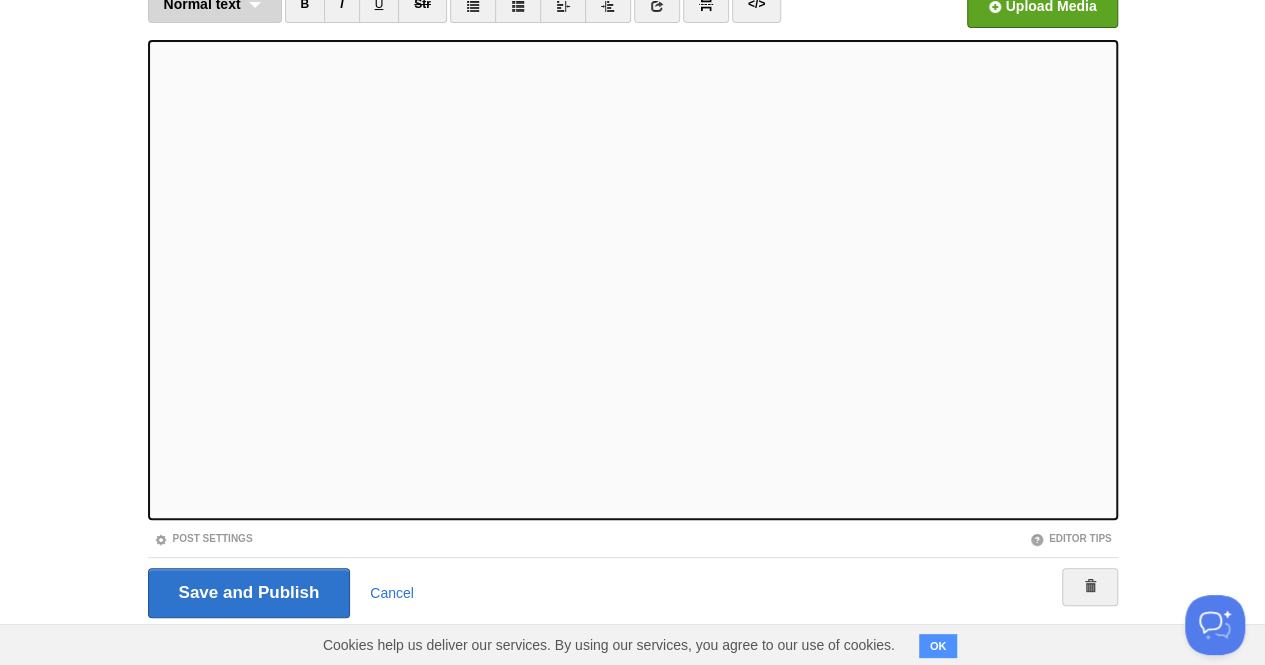 click on "Normal text
Normal text
Heading 1
Heading 2
Heading 3" at bounding box center [215, 4] 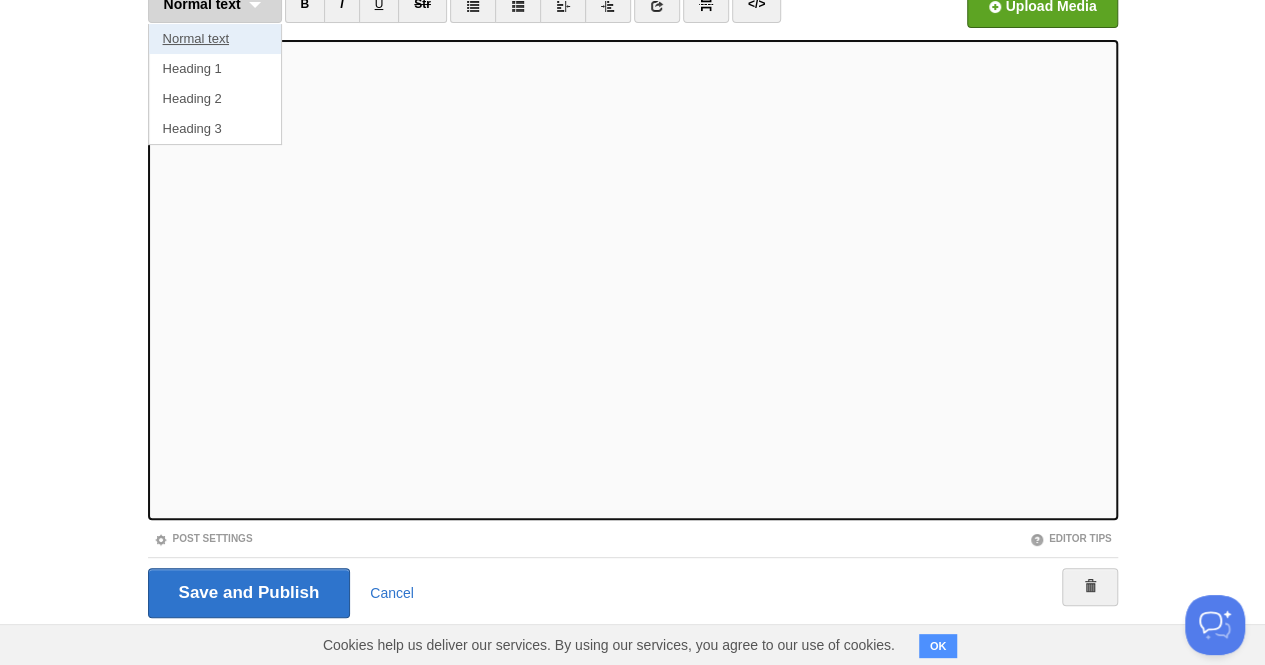 click on "Normal text" at bounding box center (215, 39) 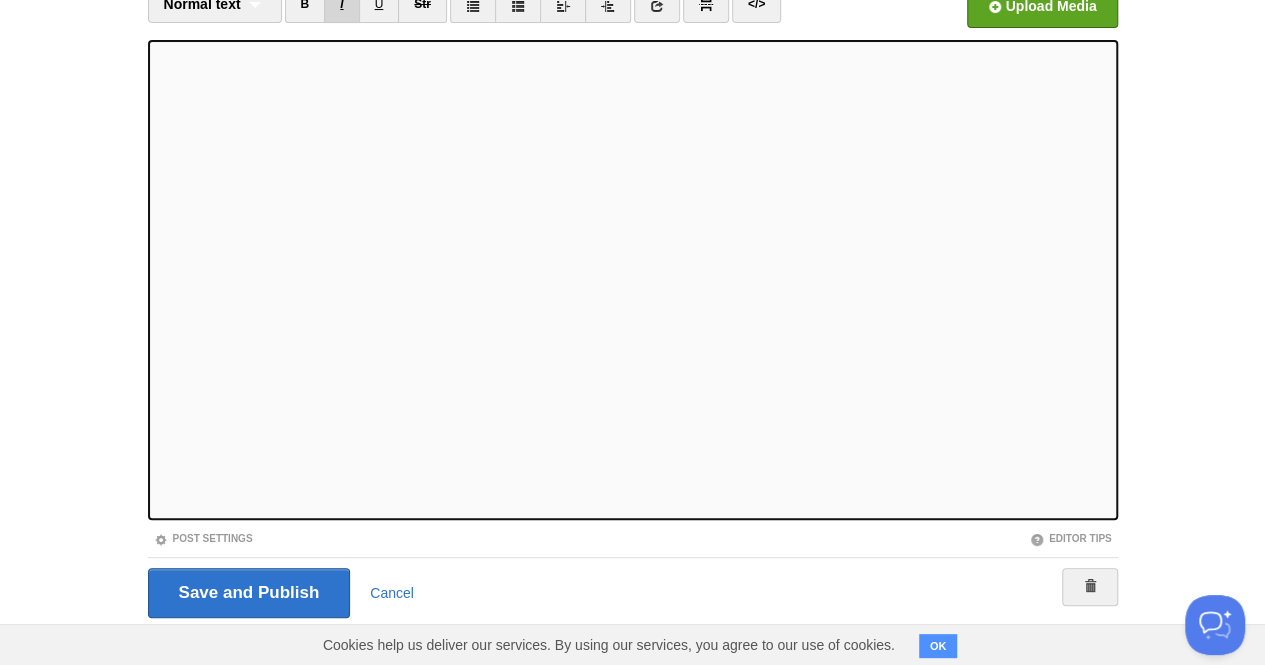 click on "I" at bounding box center (341, 4) 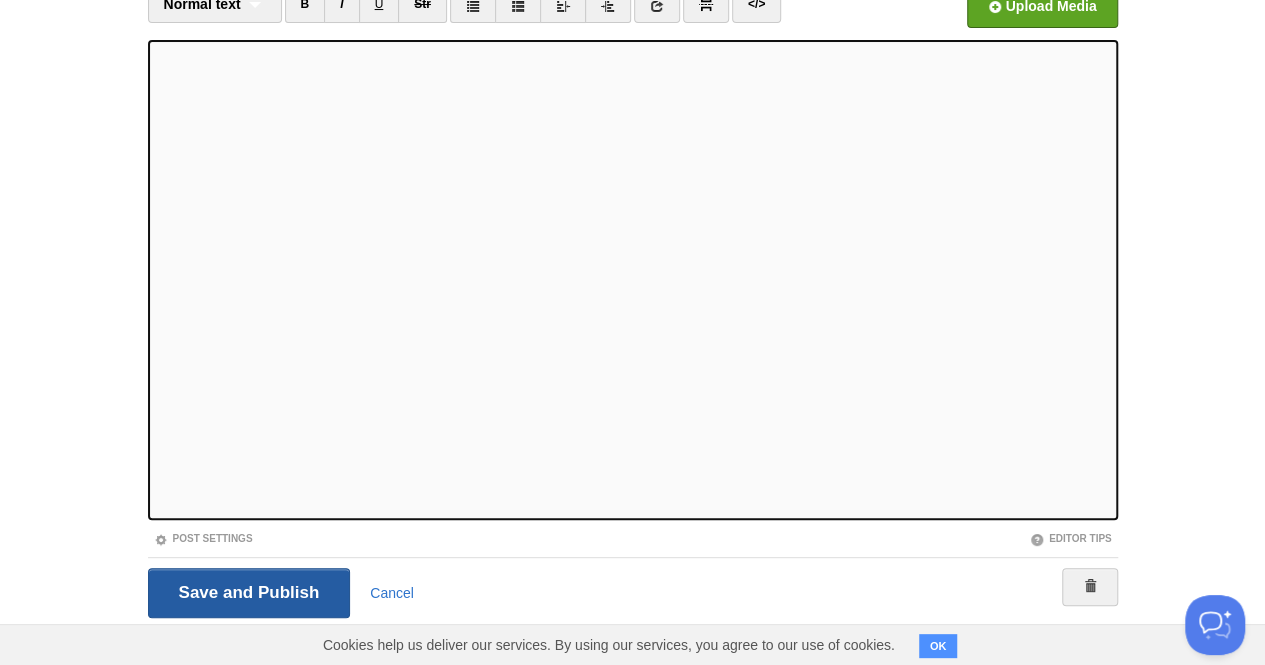 click on "Save and Publish" at bounding box center [249, 593] 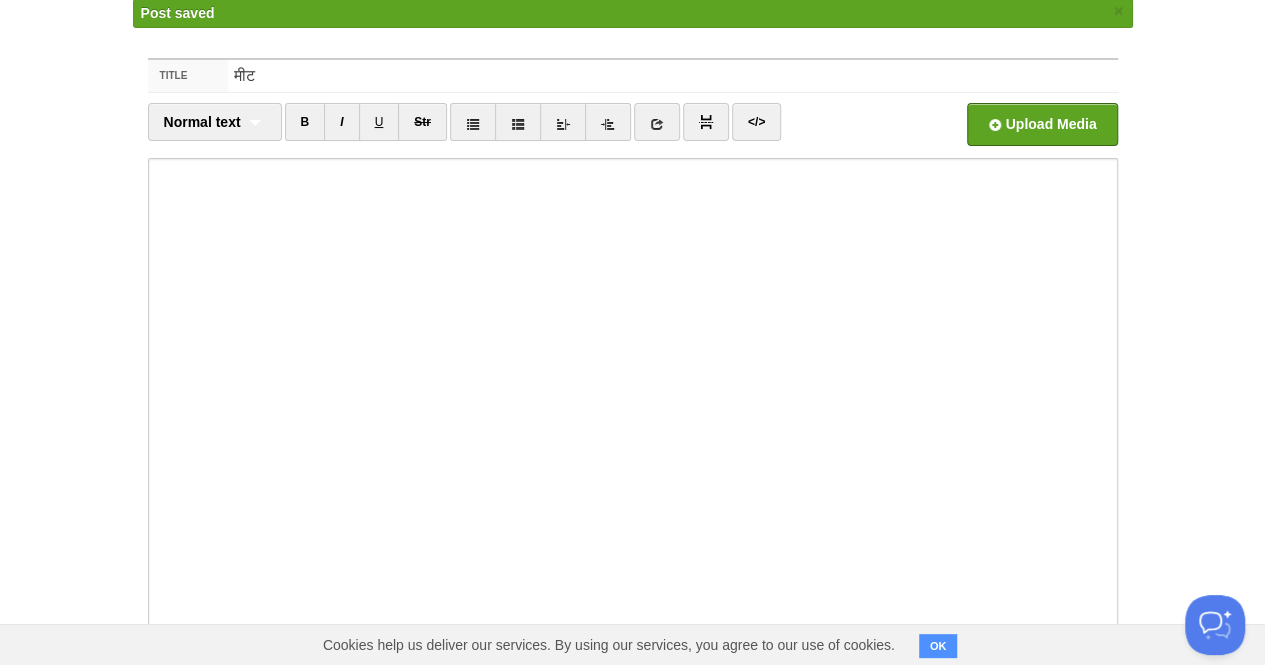 scroll, scrollTop: 74, scrollLeft: 0, axis: vertical 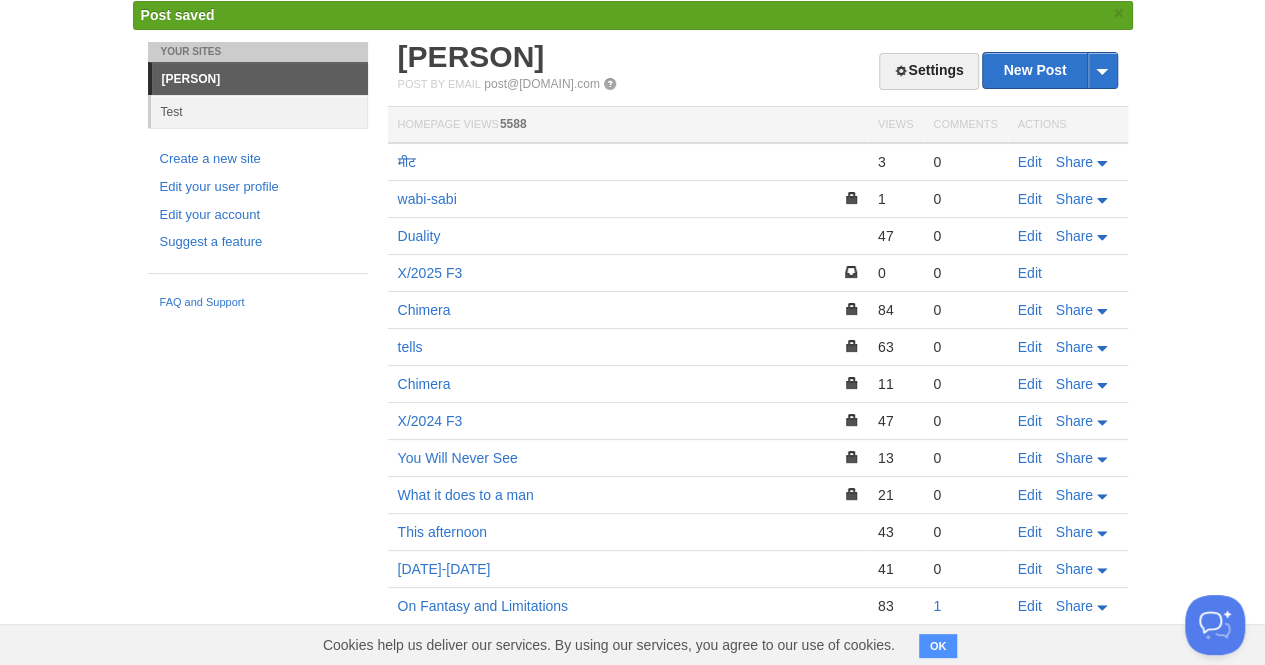click on "मीट" at bounding box center (407, 162) 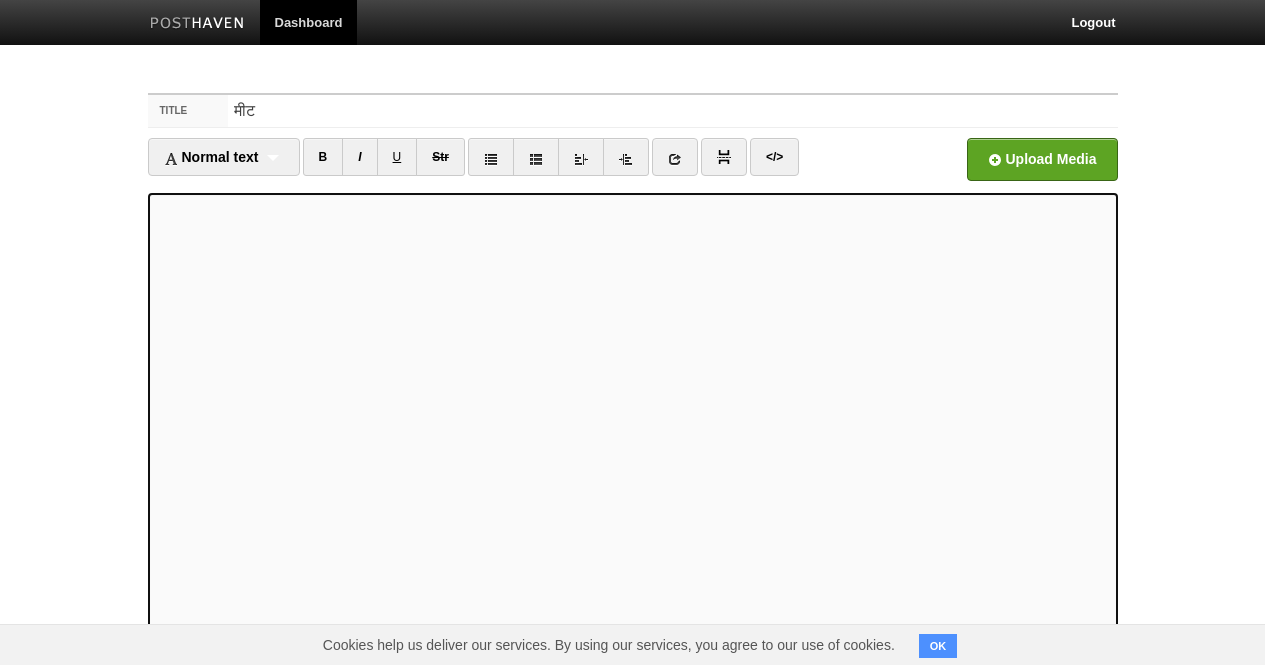 scroll, scrollTop: 0, scrollLeft: 0, axis: both 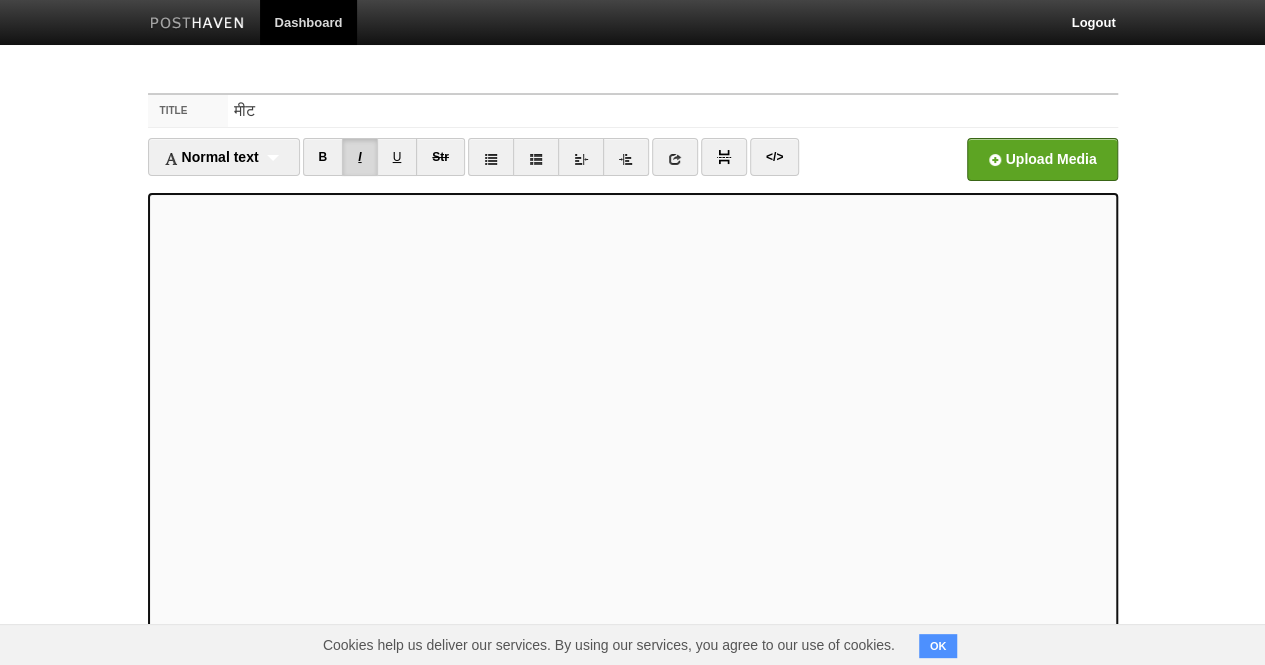 click on "I" at bounding box center [359, 157] 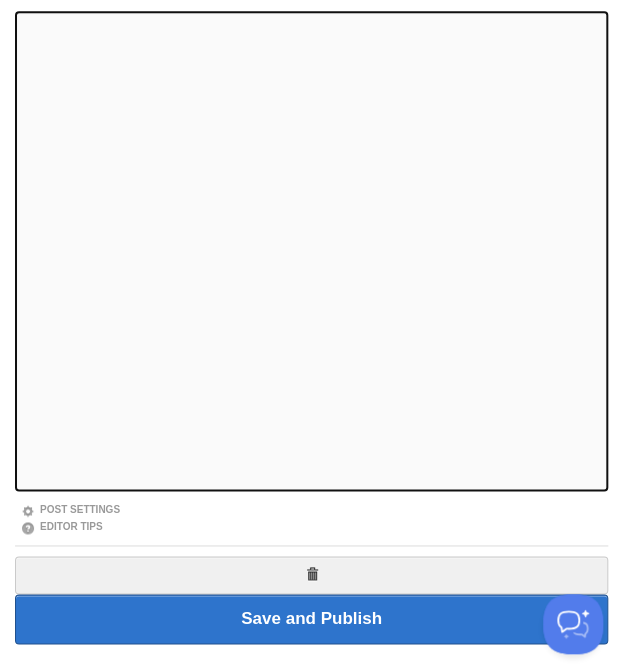 scroll, scrollTop: 312, scrollLeft: 0, axis: vertical 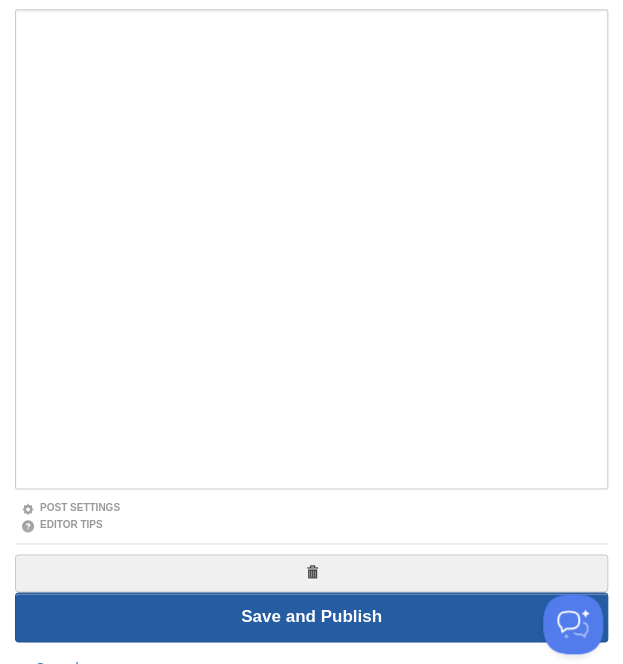 click on "Save and Publish" at bounding box center [311, 617] 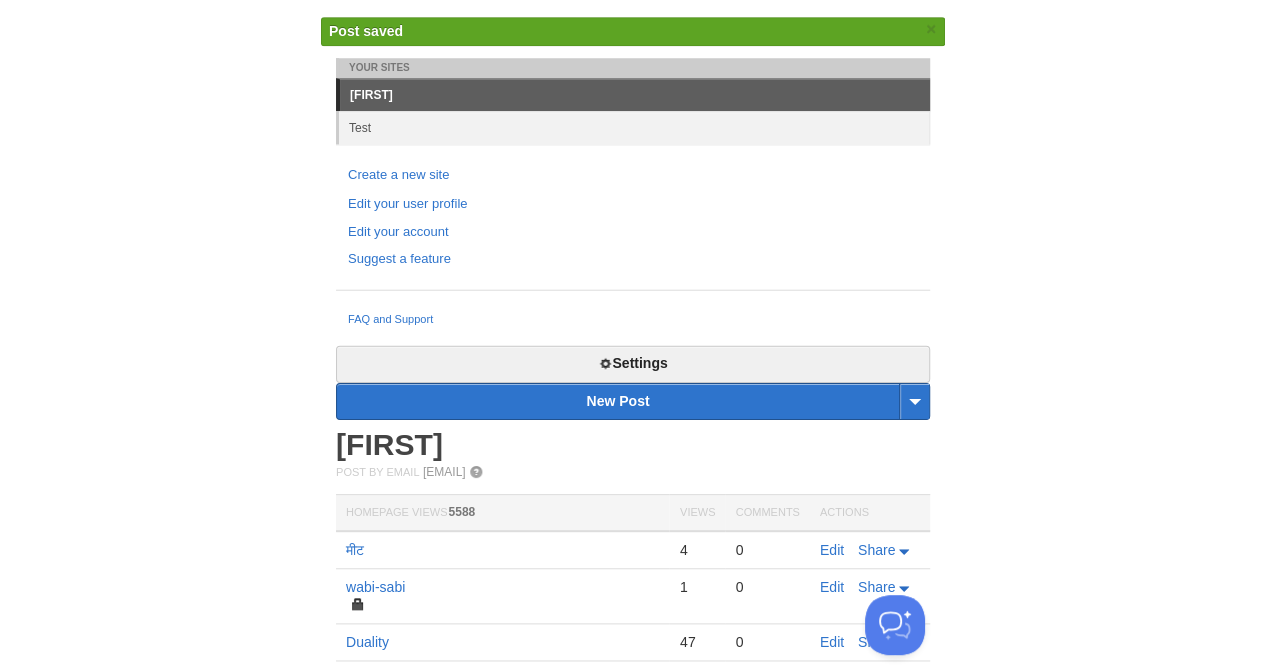 scroll, scrollTop: 75, scrollLeft: 0, axis: vertical 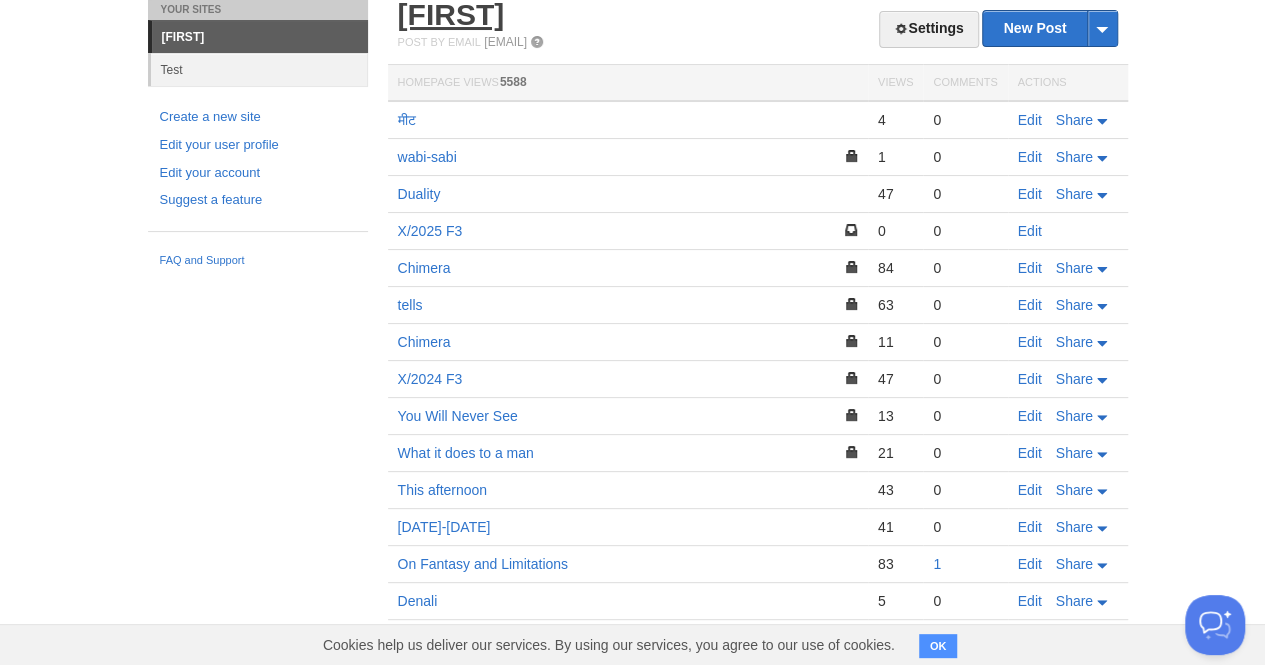 click on "[FIRST]" at bounding box center (451, 14) 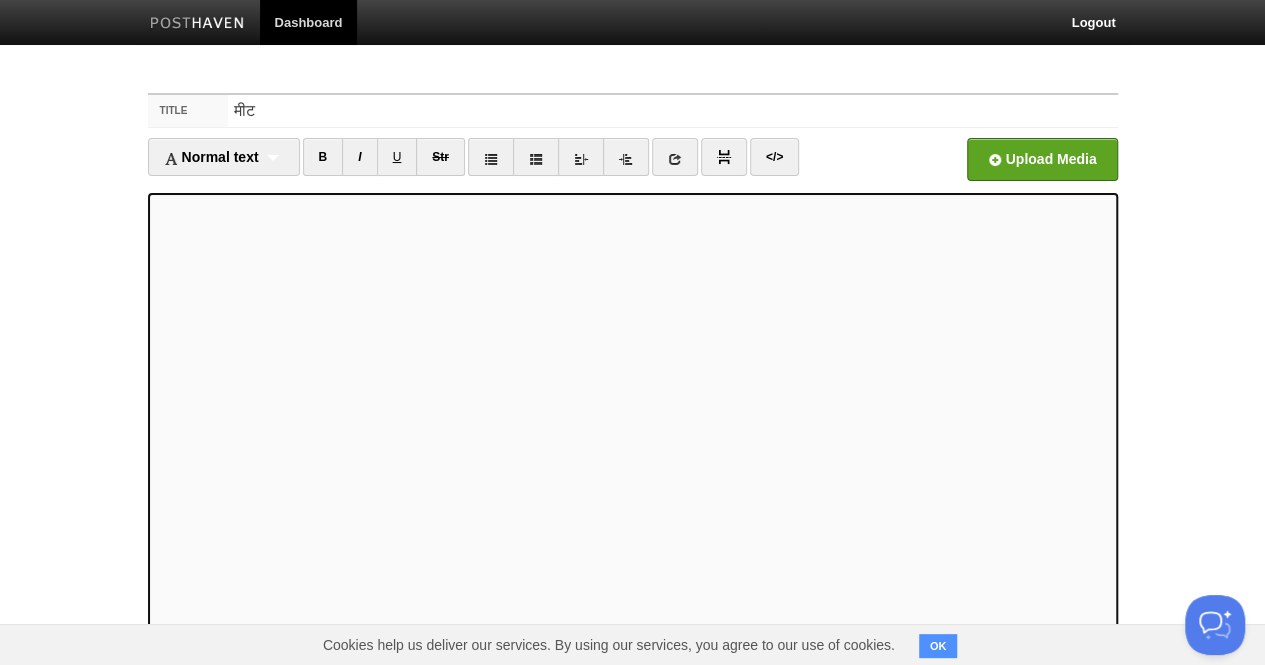 scroll, scrollTop: 178, scrollLeft: 0, axis: vertical 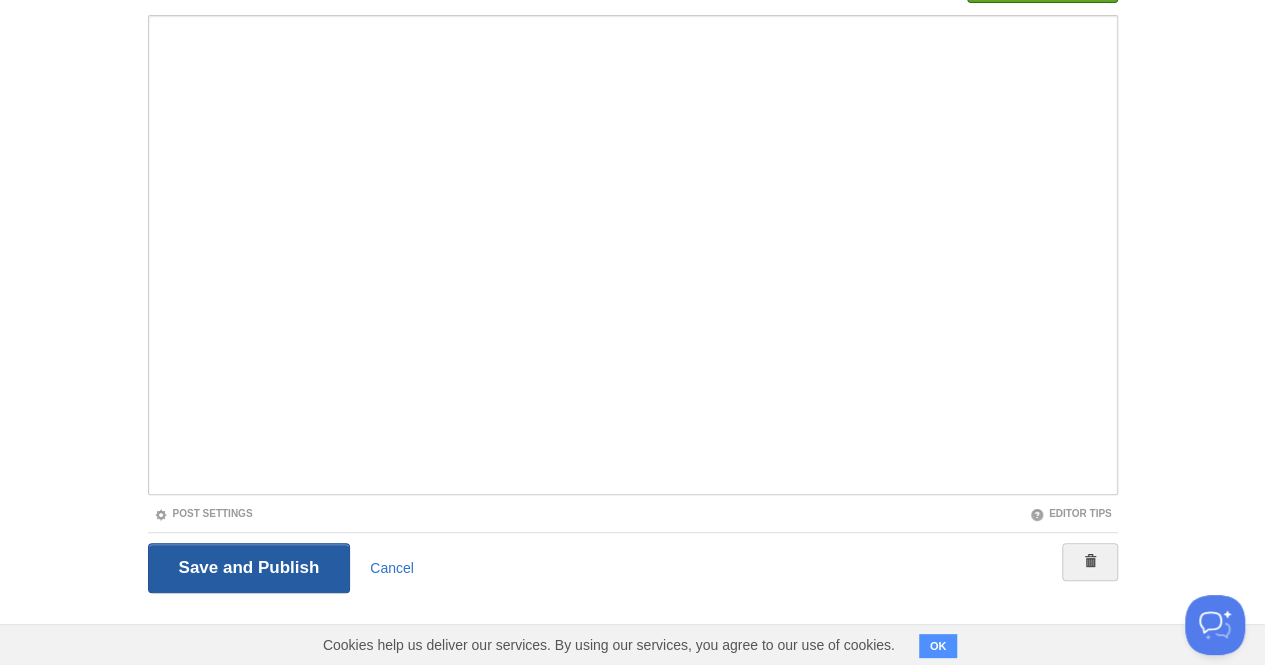 click on "Save and Publish" at bounding box center [249, 568] 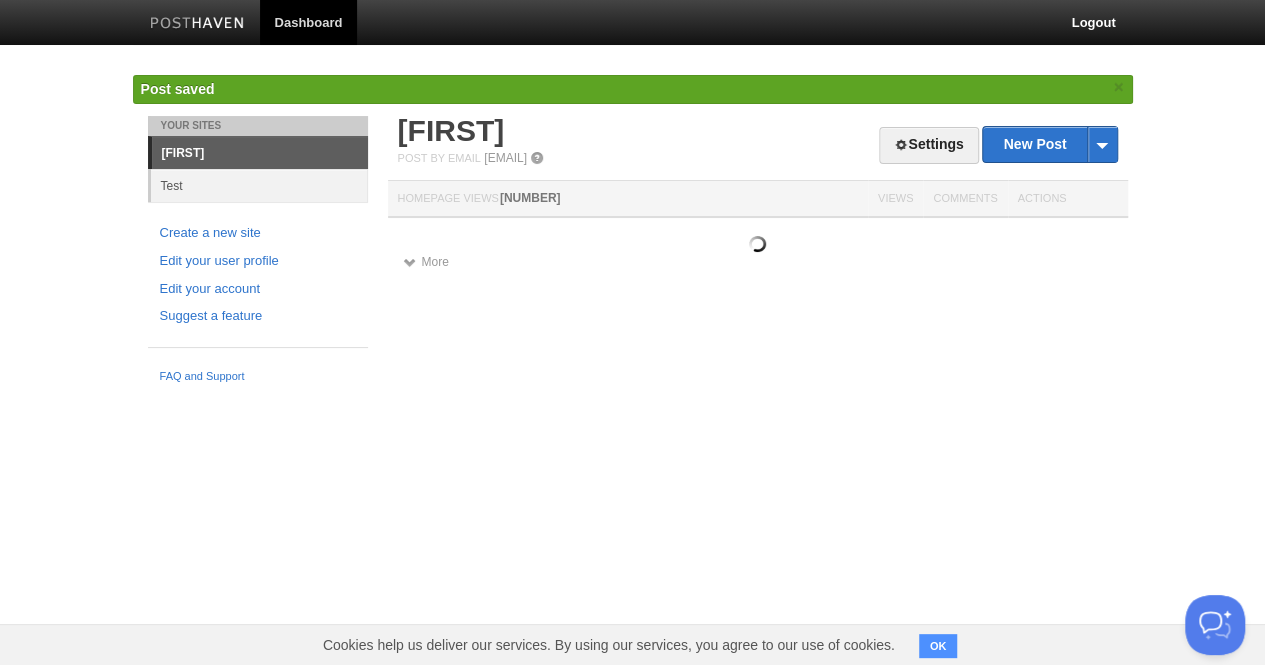 scroll, scrollTop: 0, scrollLeft: 0, axis: both 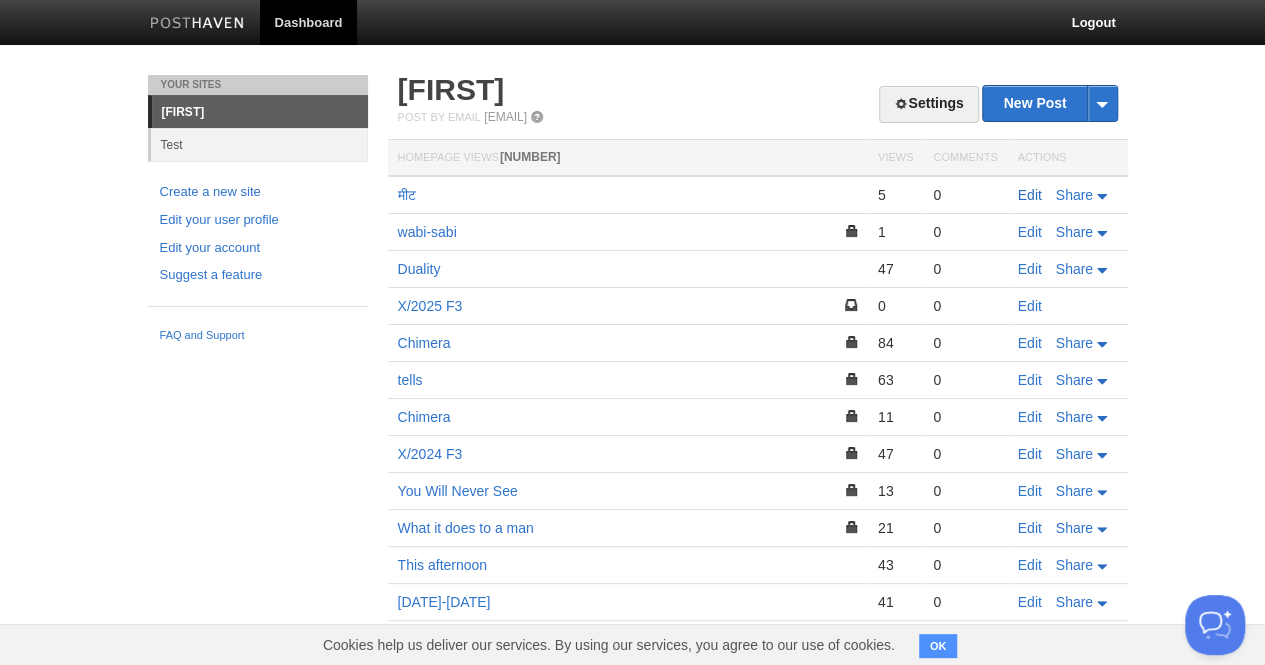 click on "Edit" at bounding box center [1030, 195] 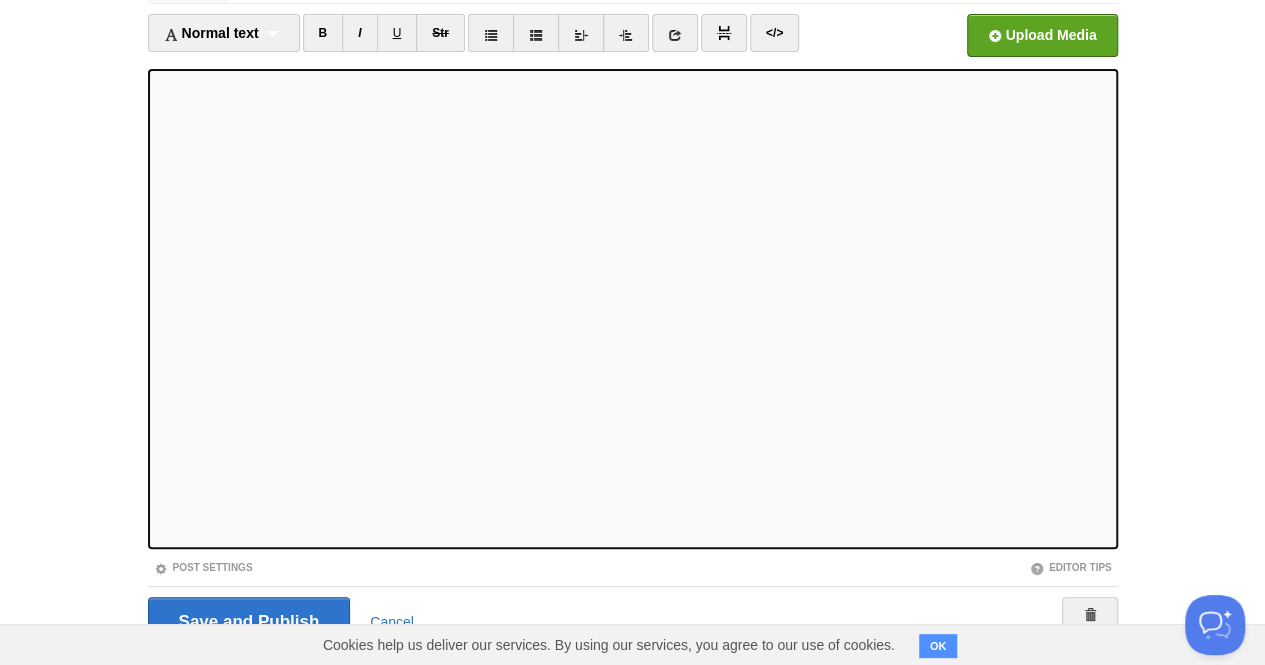 scroll, scrollTop: 178, scrollLeft: 0, axis: vertical 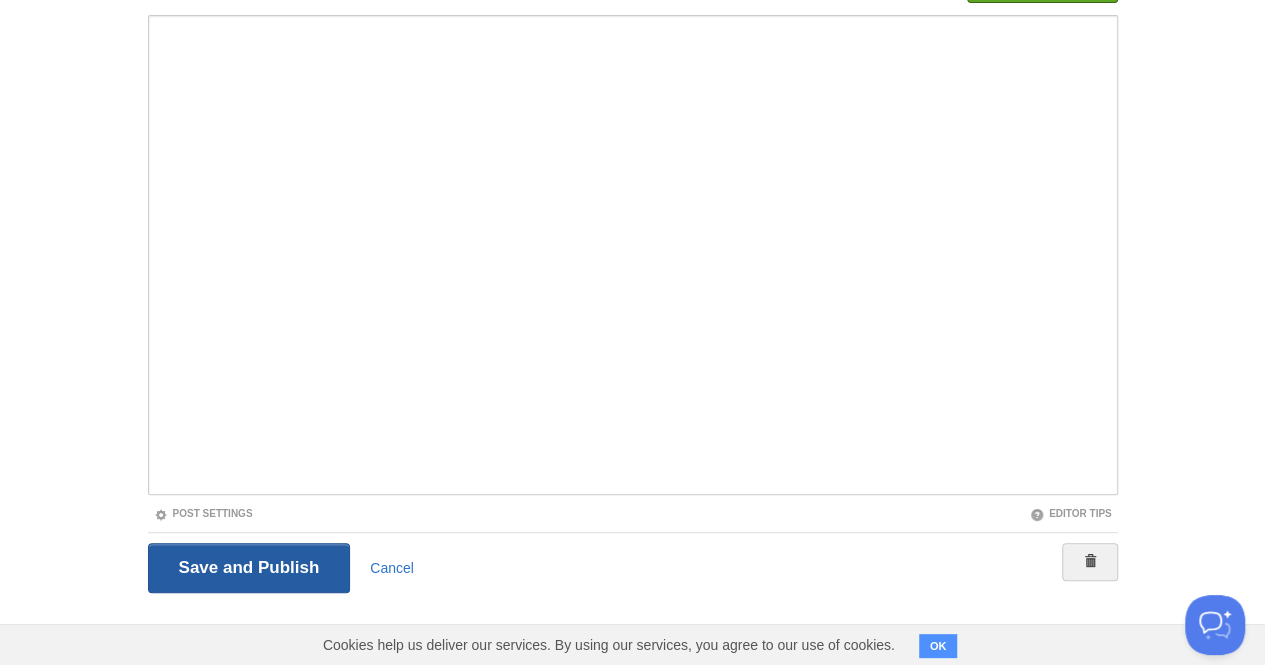 click on "Save and Publish" at bounding box center [249, 568] 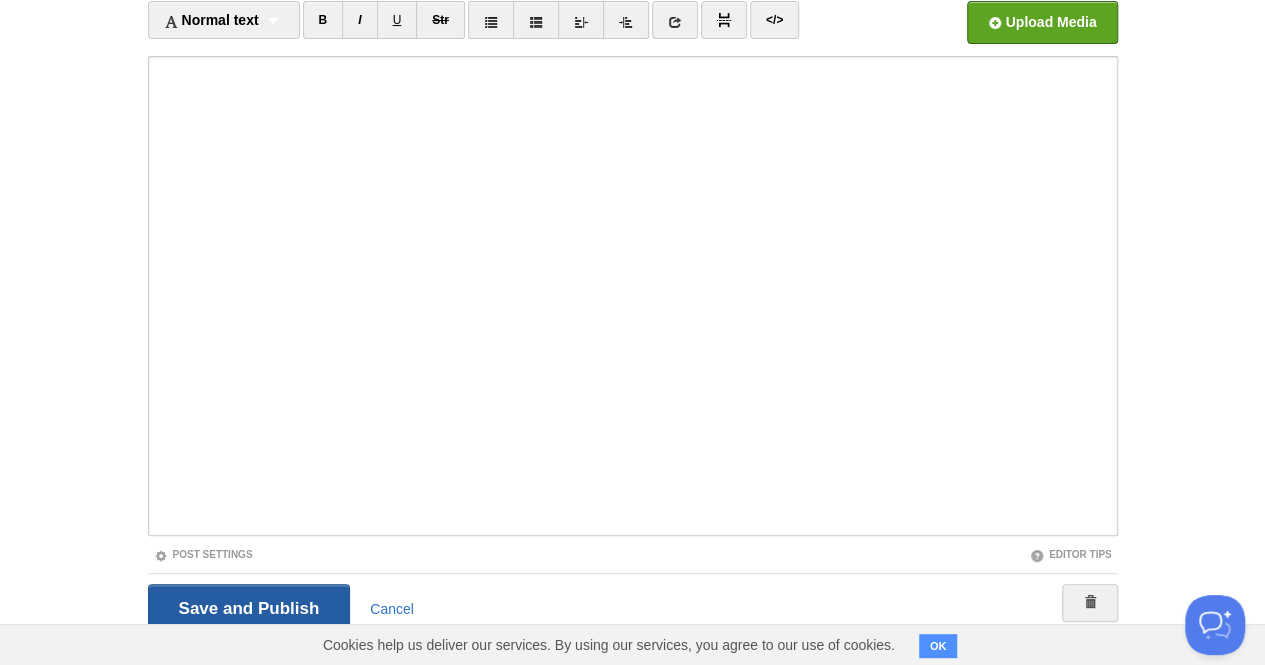 scroll, scrollTop: 75, scrollLeft: 0, axis: vertical 